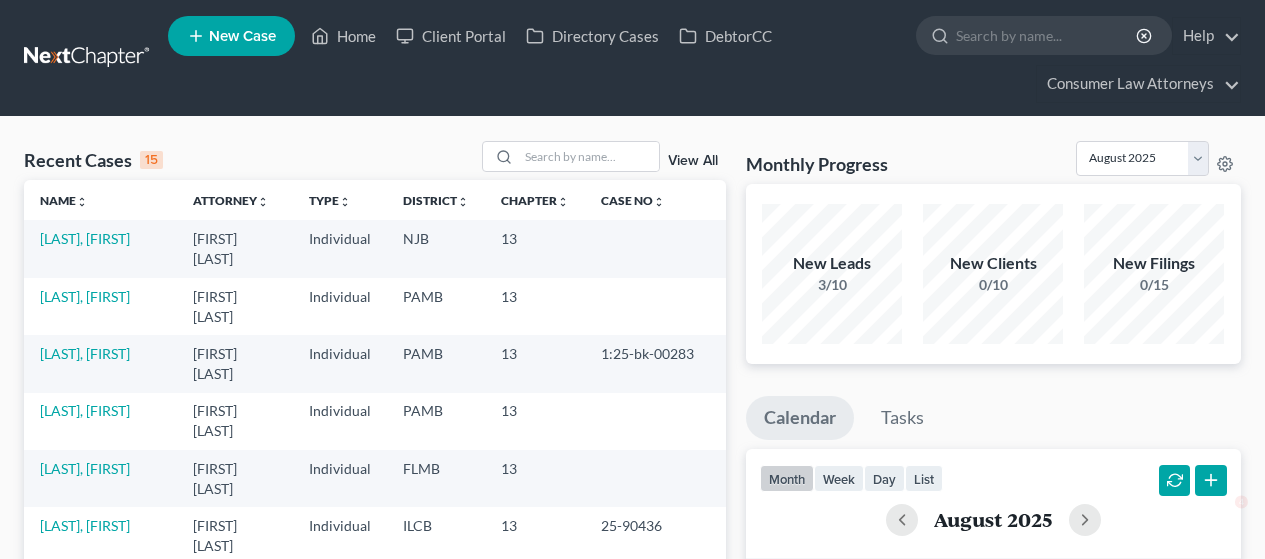 scroll, scrollTop: 0, scrollLeft: 0, axis: both 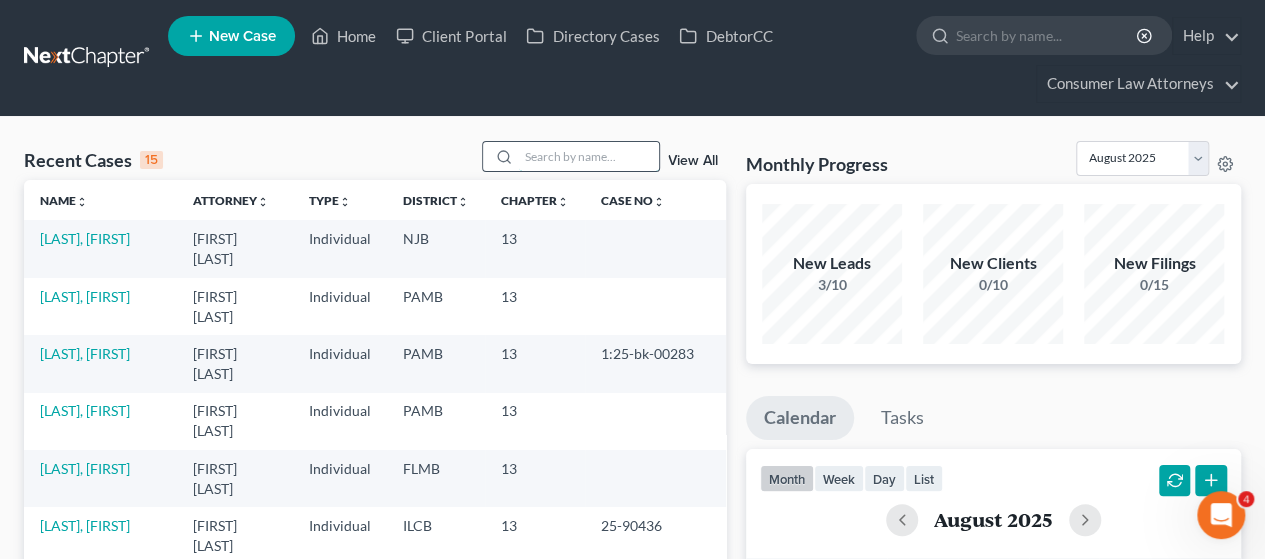 click at bounding box center [589, 156] 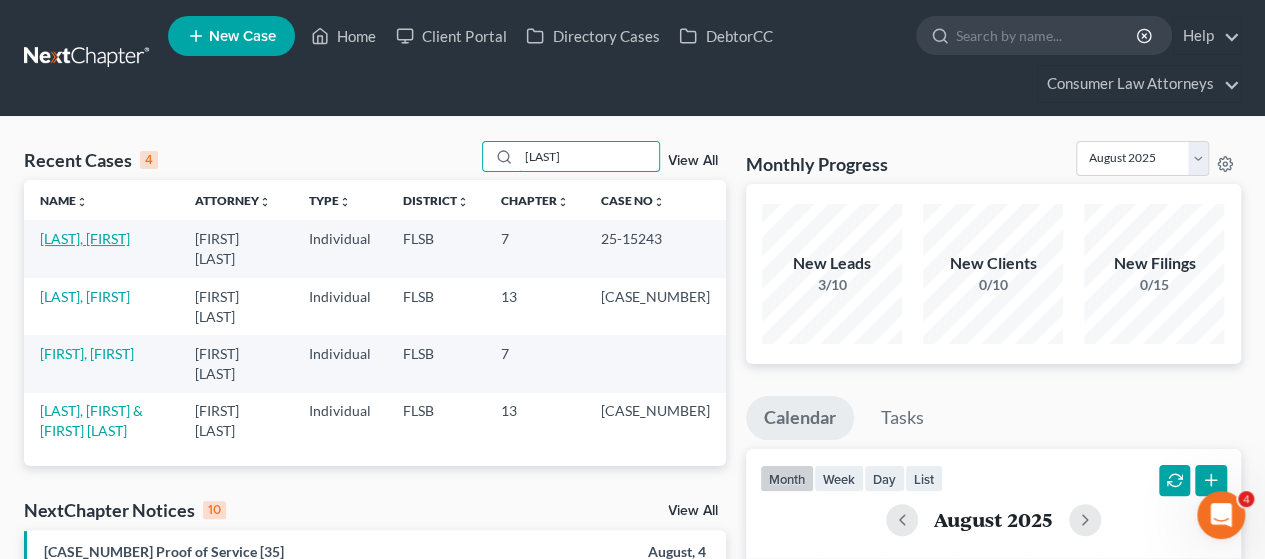 type on "[LAST]" 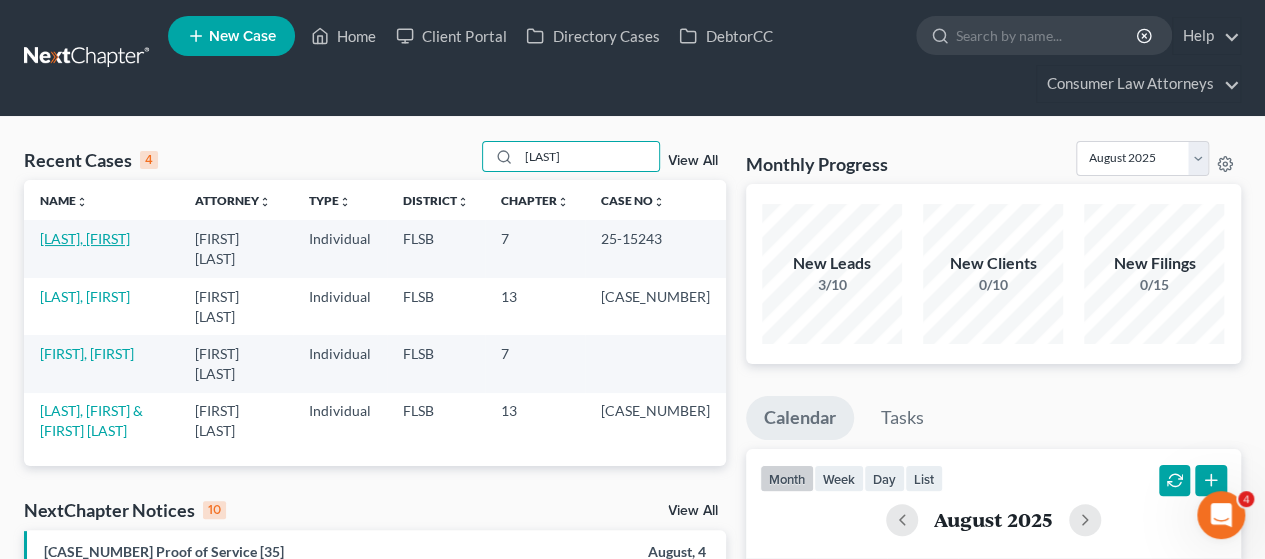 click on "[LAST], [FIRST]" at bounding box center [85, 238] 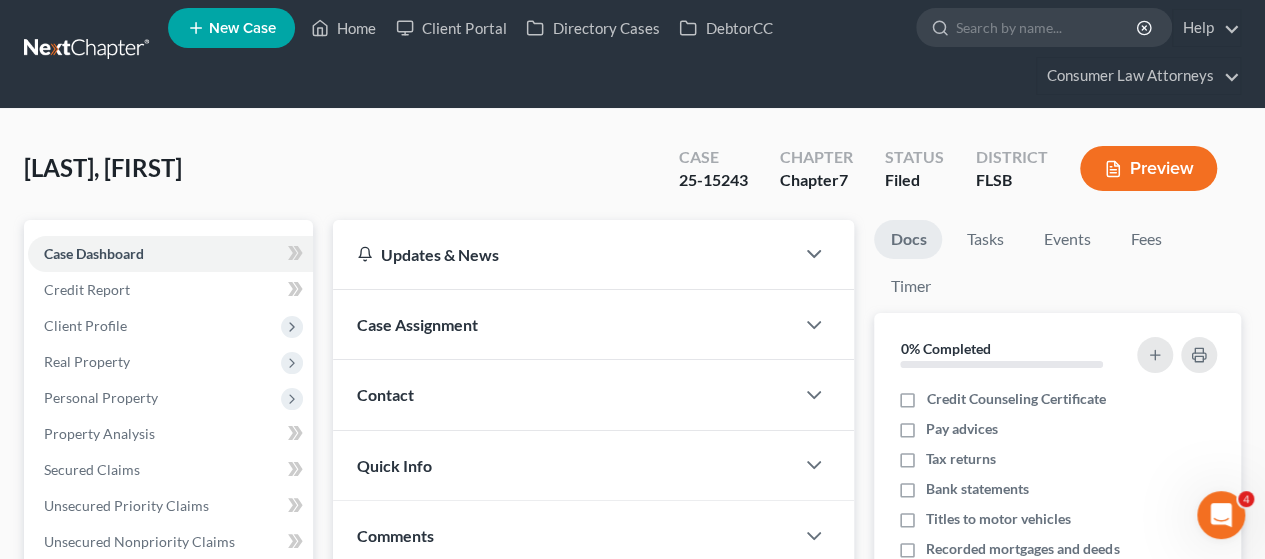 scroll, scrollTop: 0, scrollLeft: 0, axis: both 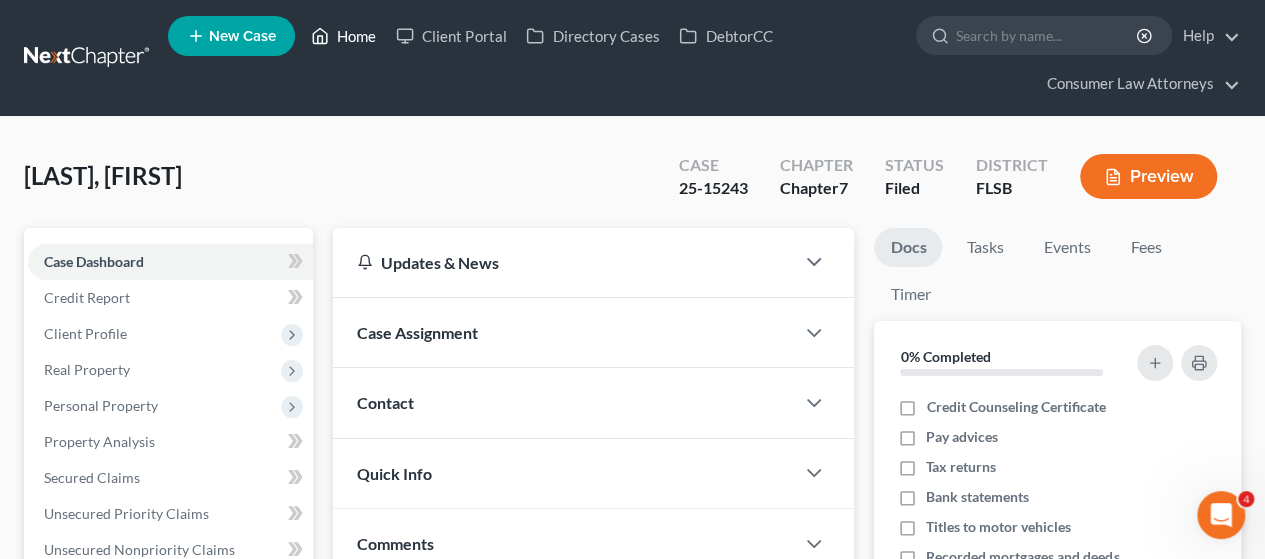 click on "Home" at bounding box center (343, 36) 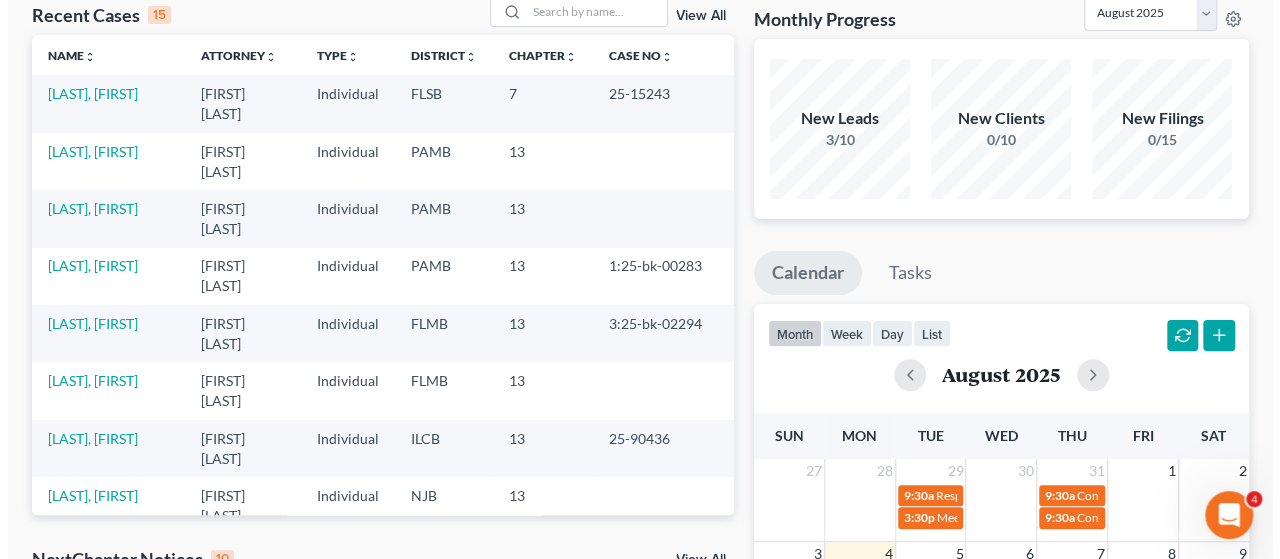 scroll, scrollTop: 400, scrollLeft: 0, axis: vertical 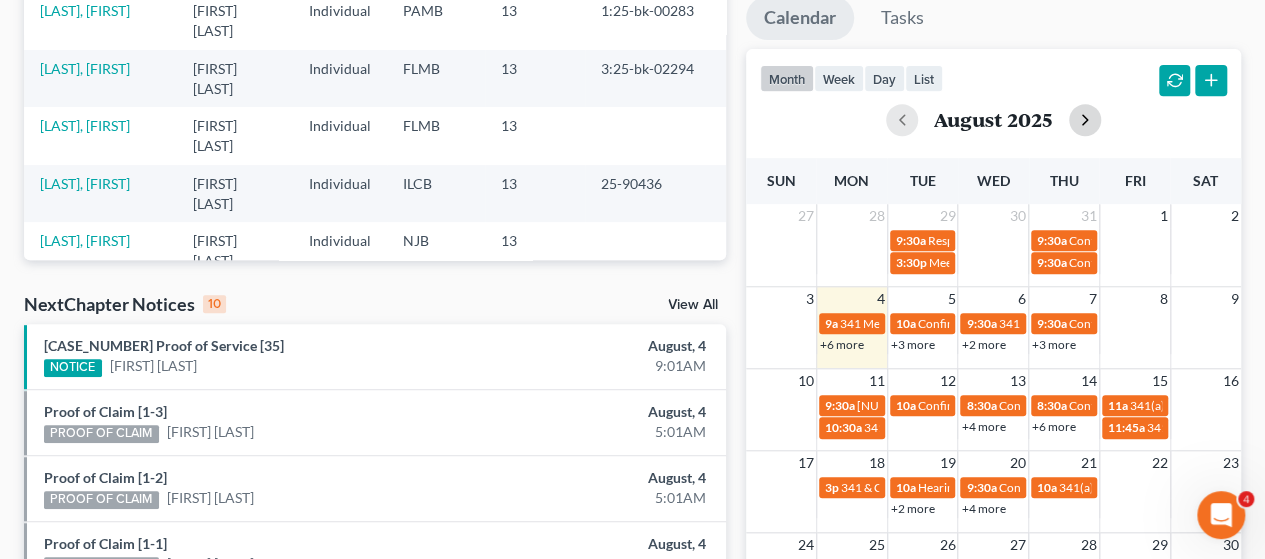 click at bounding box center (1085, 120) 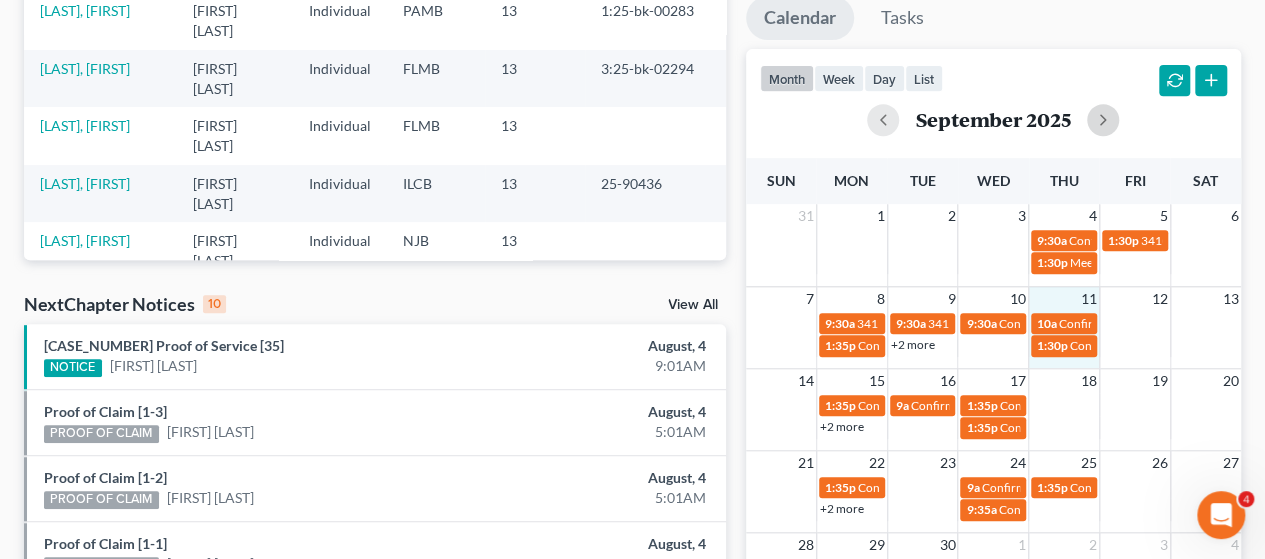 click on "7 8 9 10 11 12 13 9:30a   341 Meeting [LAST], [FIRST] 9:30a   341 Hearing for [LAST], [FIRST] 9:30a   Confirmation hearing for [FIRST] [LAST] 10a   Confirmation Hearing [LAST], [FIRST] 1:35p   Confirmation Hearing for [FIRST] [LAST] & [FIRST] [LAST] 9:30a   Confirmation hearing for [FIRST] [LAST] +2 more 1:30p   Confirmation hearing for [FIRST] [LAST] 2p   Confirmation Hearing [LAST], [FIRST]" at bounding box center (993, 327) 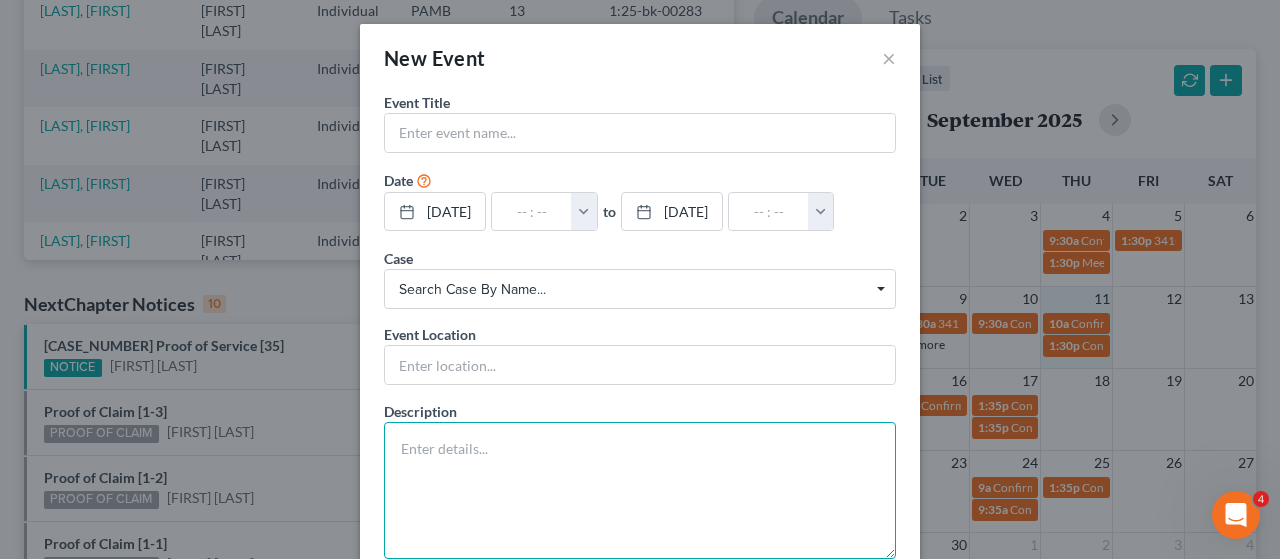 paste on "Meeting of Creditors and Appointment of Trustee Zaharopoulos, Jack N with 341(a) meeting to be held on [DATE] at [TIME] - w/Trustee Zaharopoulos join.zoom.us Meeting ID [NUMBER], passcode [NUMBER], or [PHONE]. Government Proof of Claim due by [DATE]. Last day to oppose dischargeability is [DATE]. Proofs of Claims due by [DATE]. (Scheduled Automatic Assignment, shared account)" 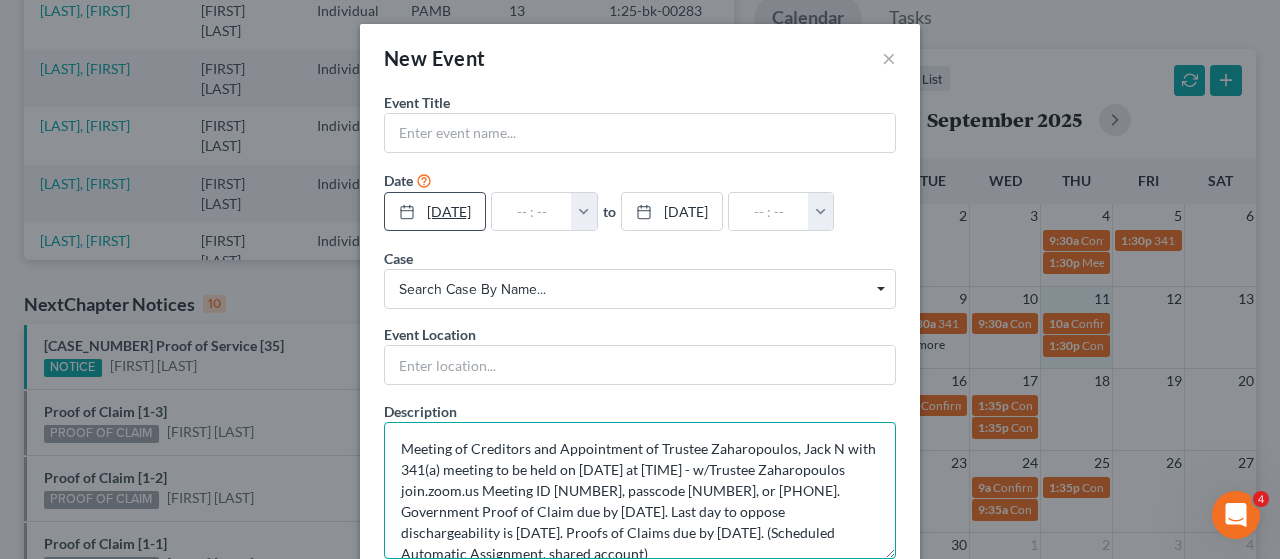 scroll, scrollTop: 24, scrollLeft: 0, axis: vertical 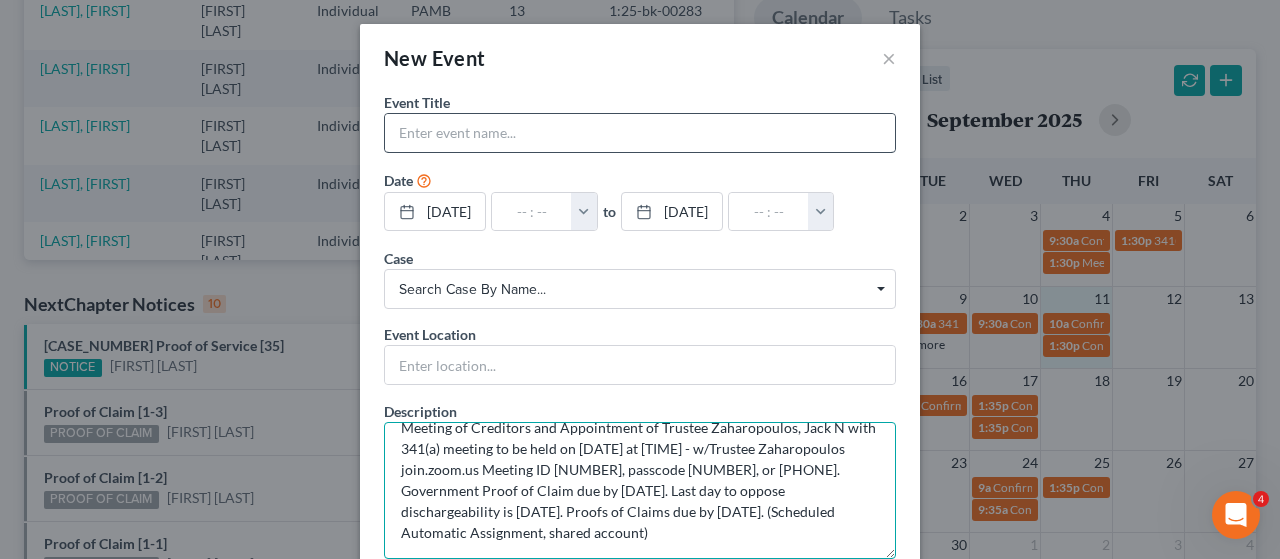type on "Meeting of Creditors and Appointment of Trustee Zaharopoulos, Jack N with 341(a) meeting to be held on [DATE] at [TIME] - w/Trustee Zaharopoulos join.zoom.us Meeting ID [NUMBER], passcode [NUMBER], or [PHONE]. Government Proof of Claim due by [DATE]. Last day to oppose dischargeability is [DATE]. Proofs of Claims due by [DATE]. (Scheduled Automatic Assignment, shared account)" 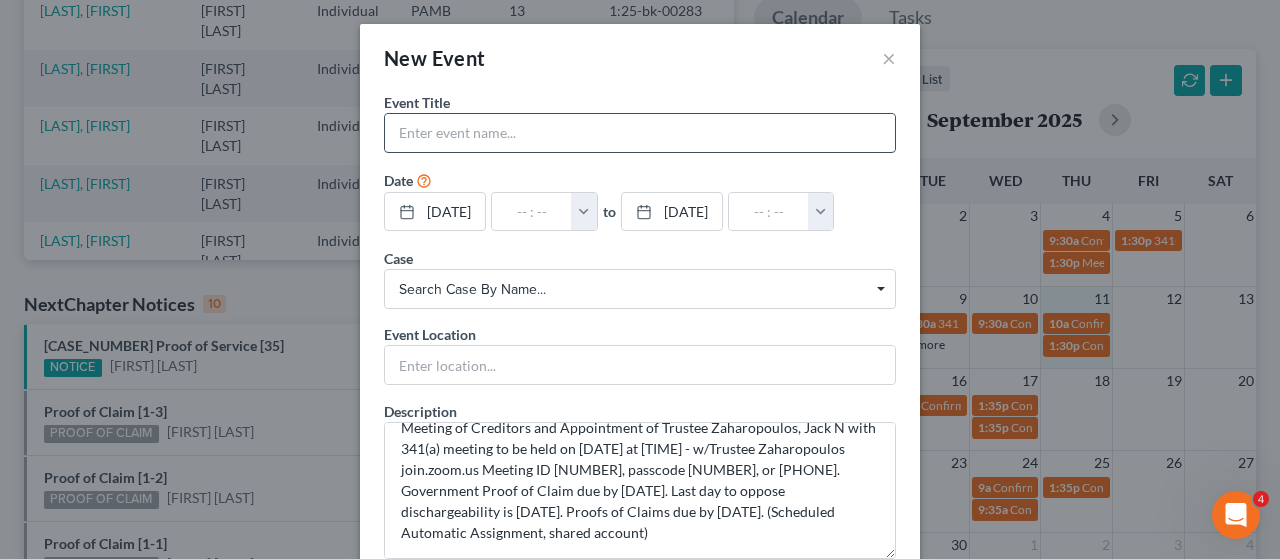 click at bounding box center [640, 133] 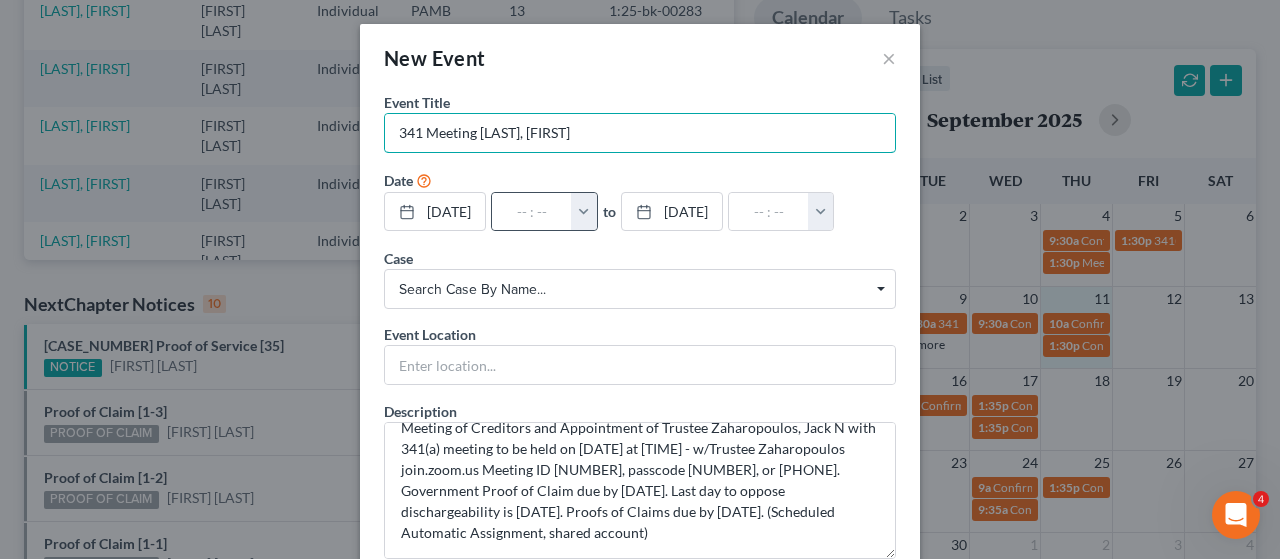 type on "341 Meeting [LAST], [FIRST]" 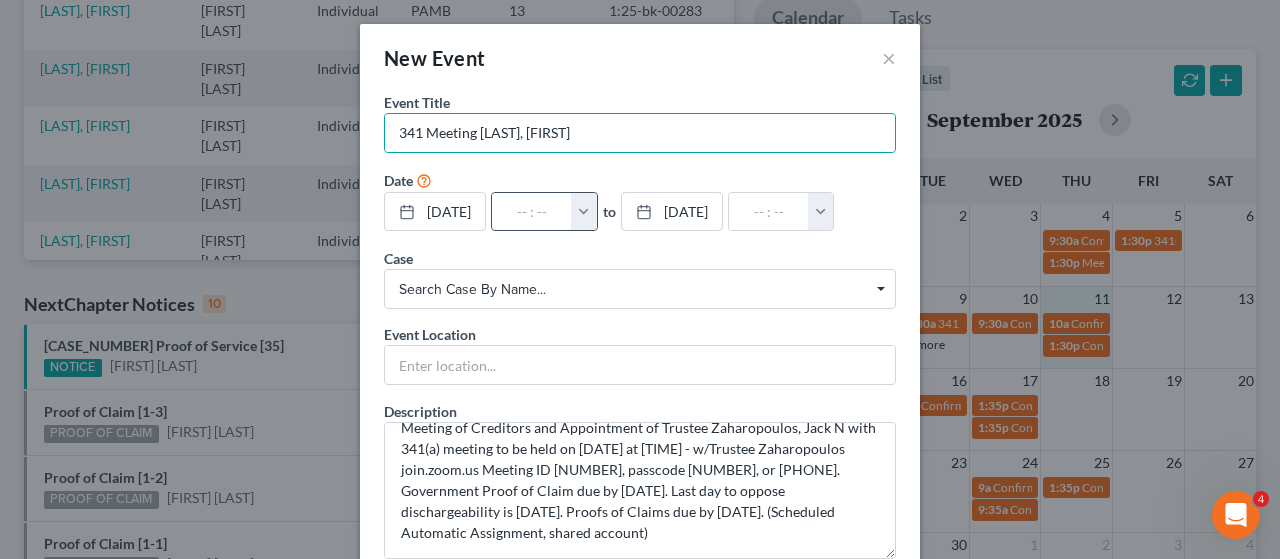 click at bounding box center [584, 212] 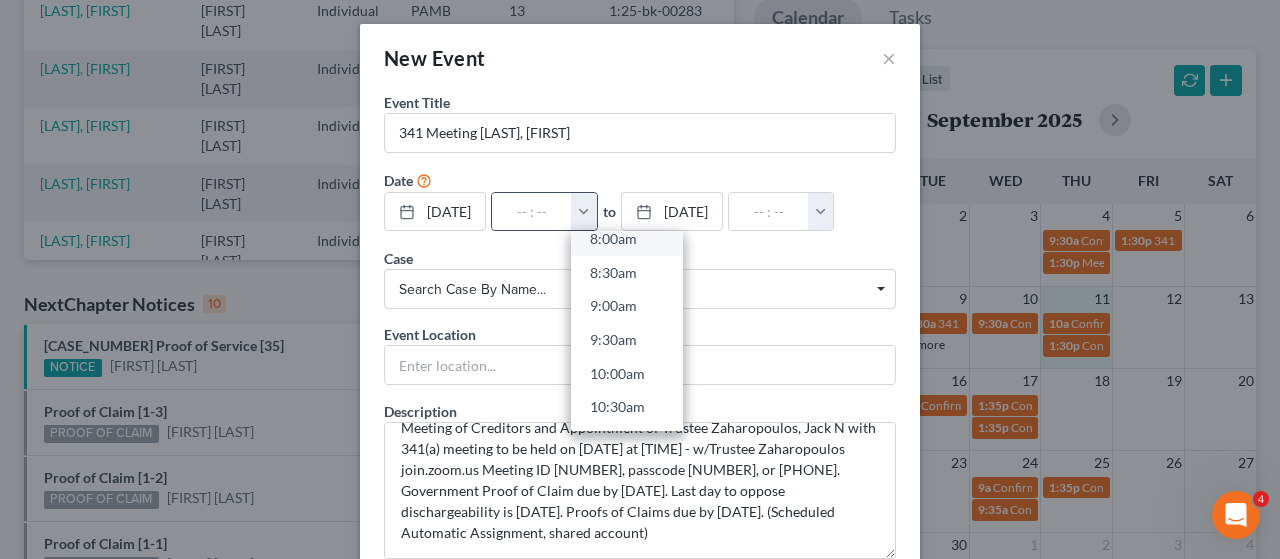 scroll, scrollTop: 600, scrollLeft: 0, axis: vertical 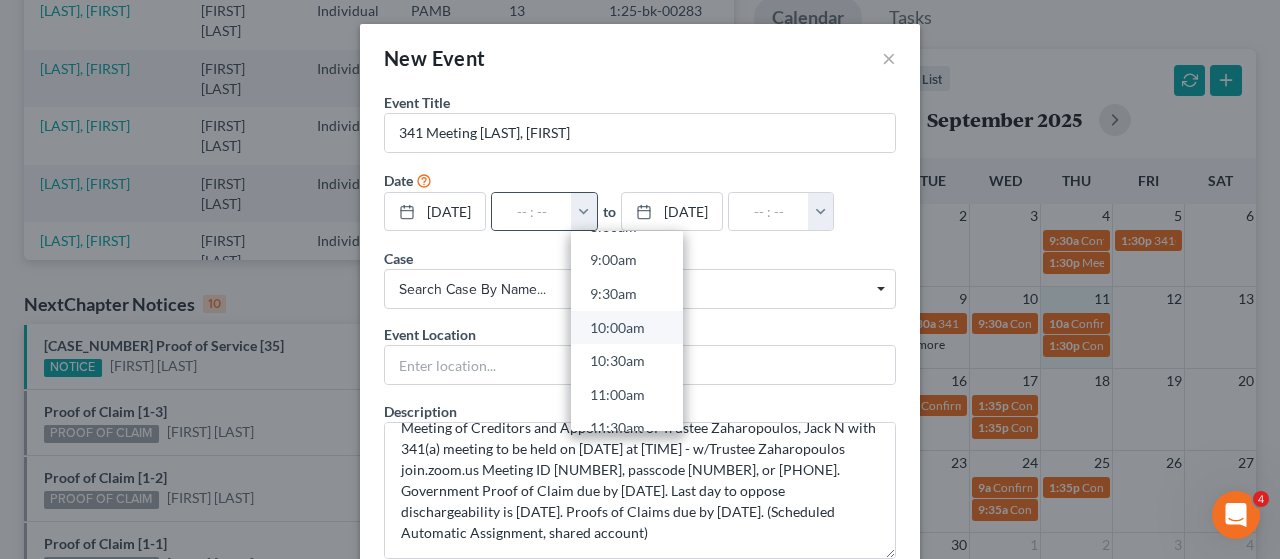 click on "10:00am" at bounding box center (627, 328) 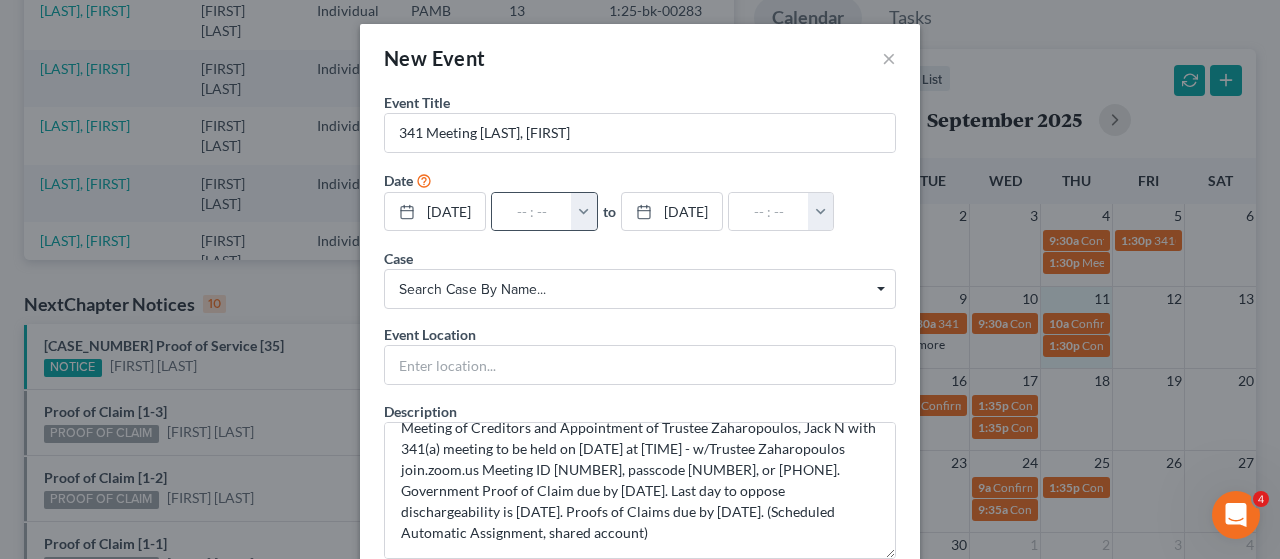 type on "10:00am" 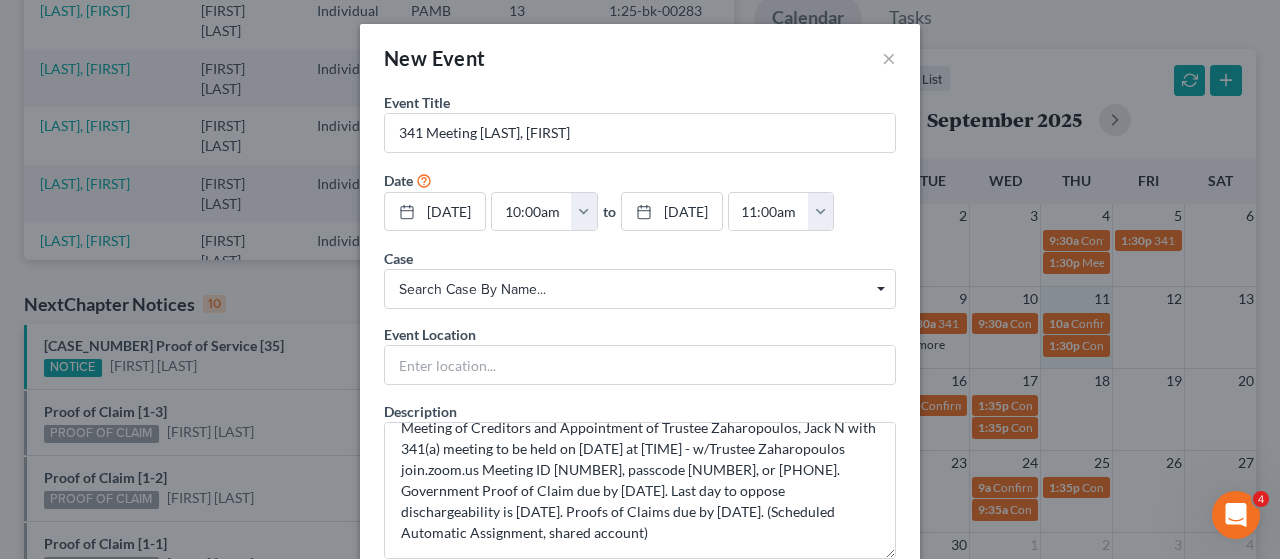 click on "Search case by name..." at bounding box center (640, 289) 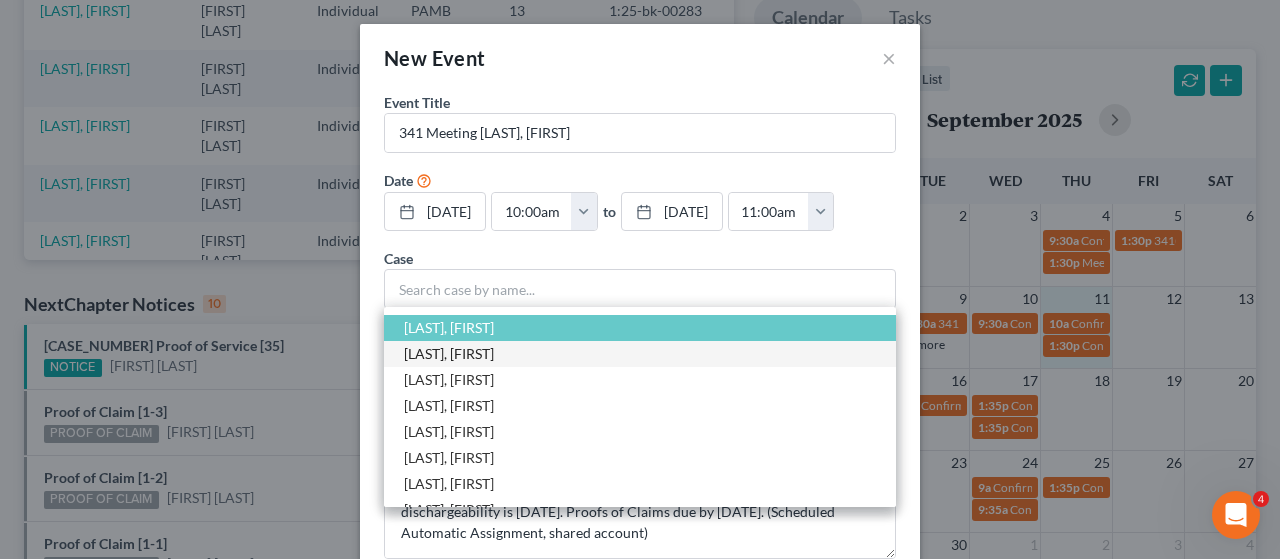 click on "[LAST], [FIRST]" at bounding box center [449, 353] 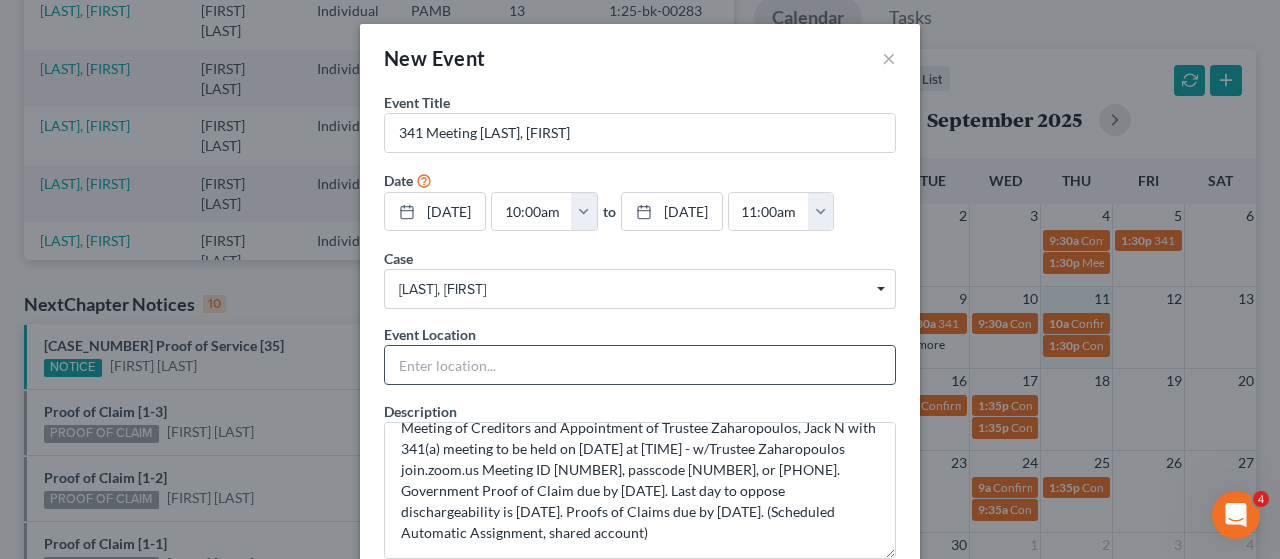 click at bounding box center [640, 365] 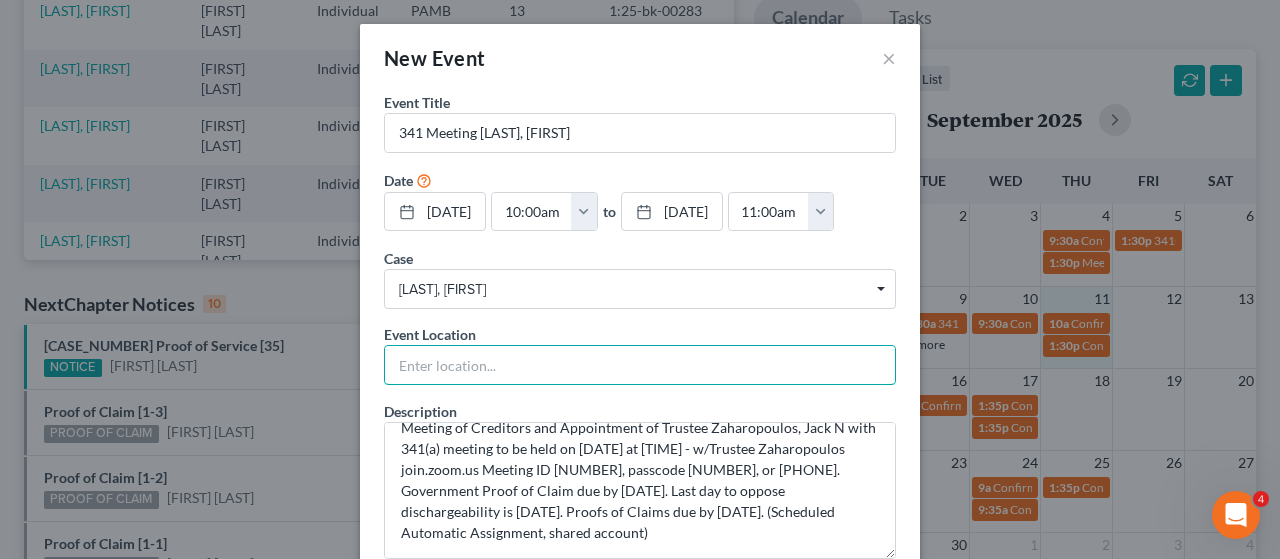 type on "Zoom" 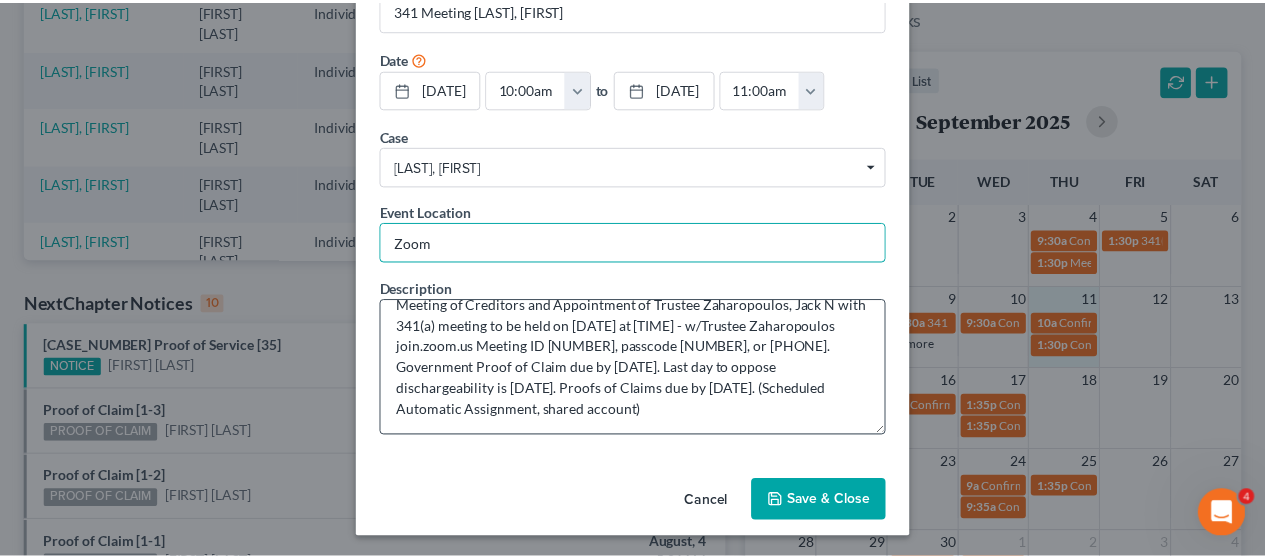 scroll, scrollTop: 122, scrollLeft: 0, axis: vertical 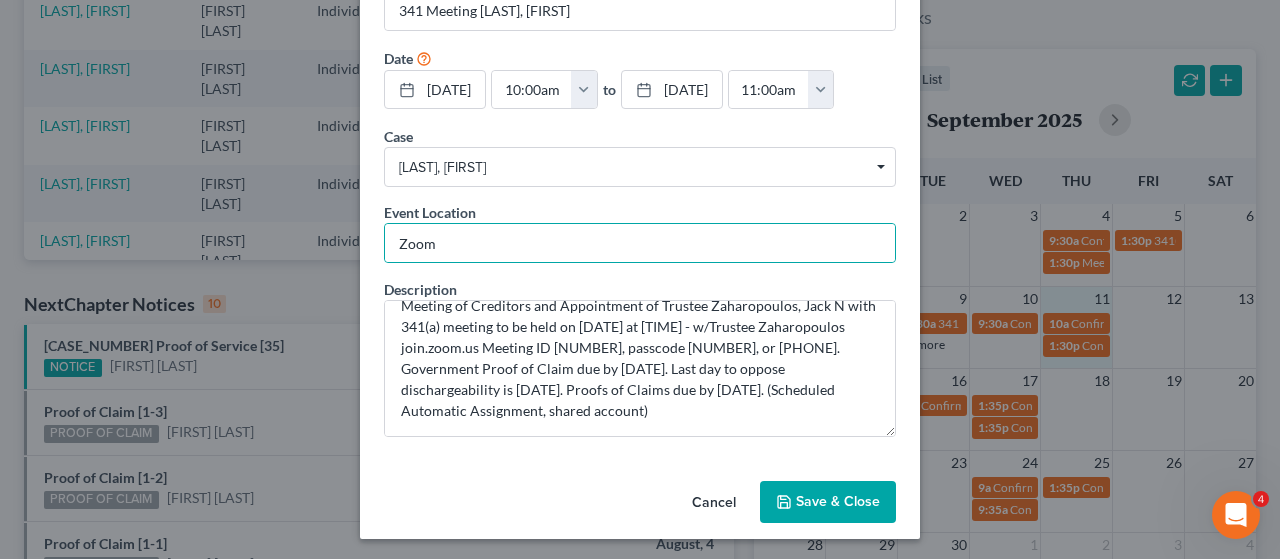 click on "Save & Close" at bounding box center (828, 502) 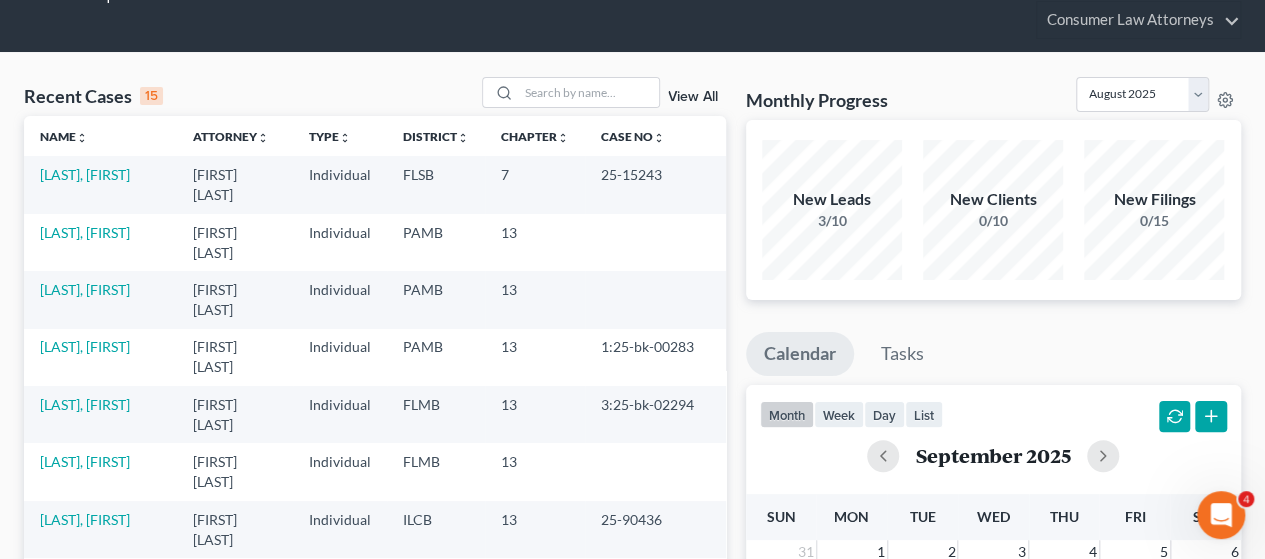 scroll, scrollTop: 0, scrollLeft: 0, axis: both 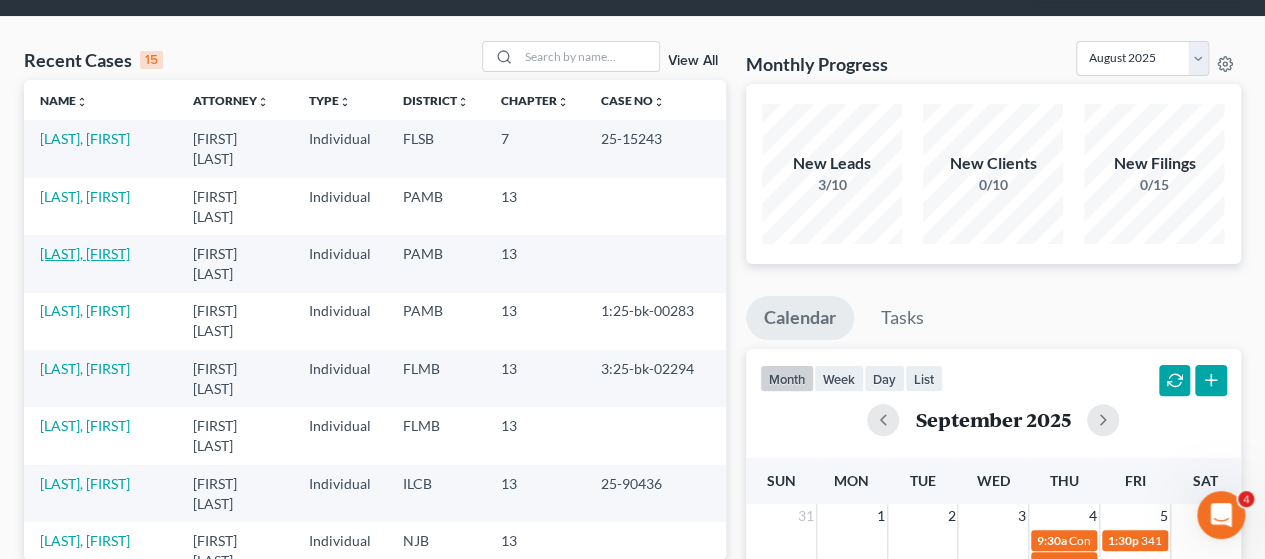 click on "[LAST], [FIRST]" at bounding box center (85, 253) 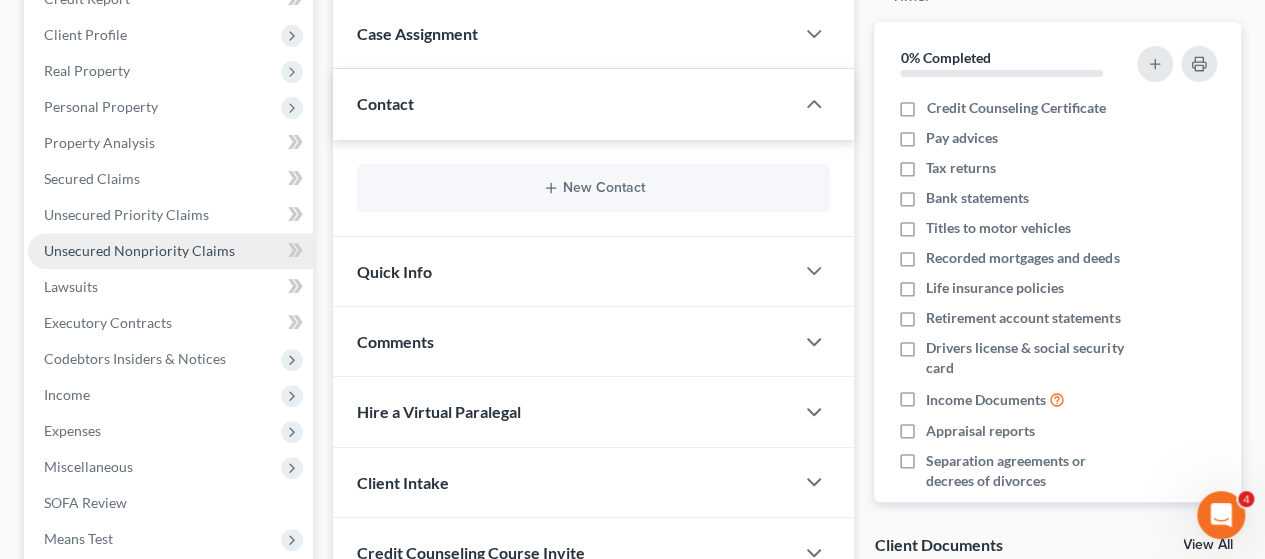 scroll, scrollTop: 100, scrollLeft: 0, axis: vertical 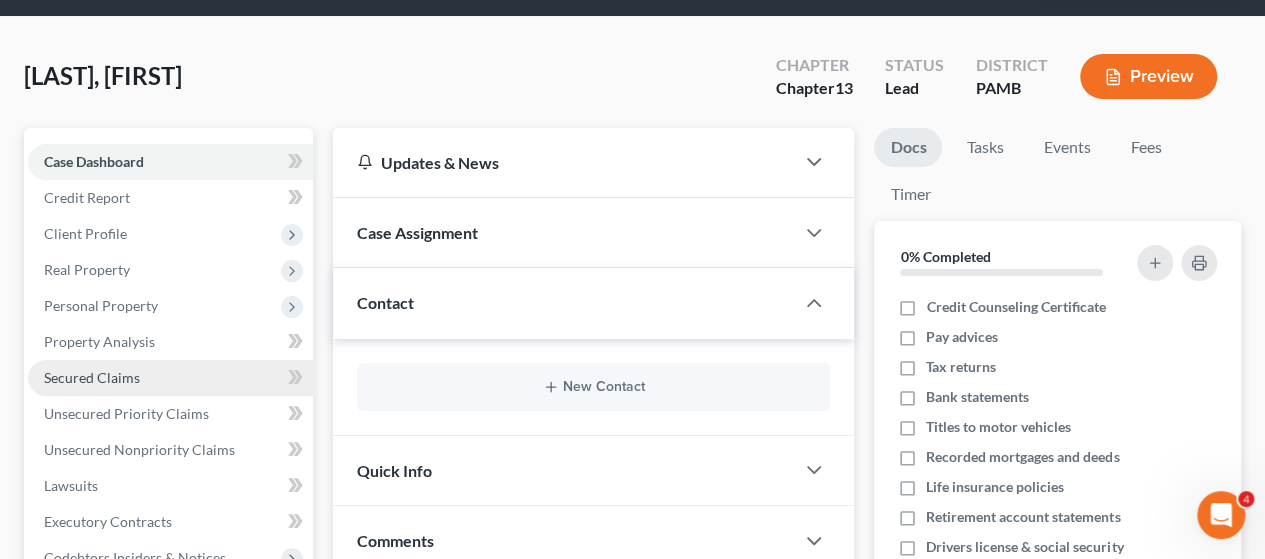 click on "Secured Claims" at bounding box center [92, 377] 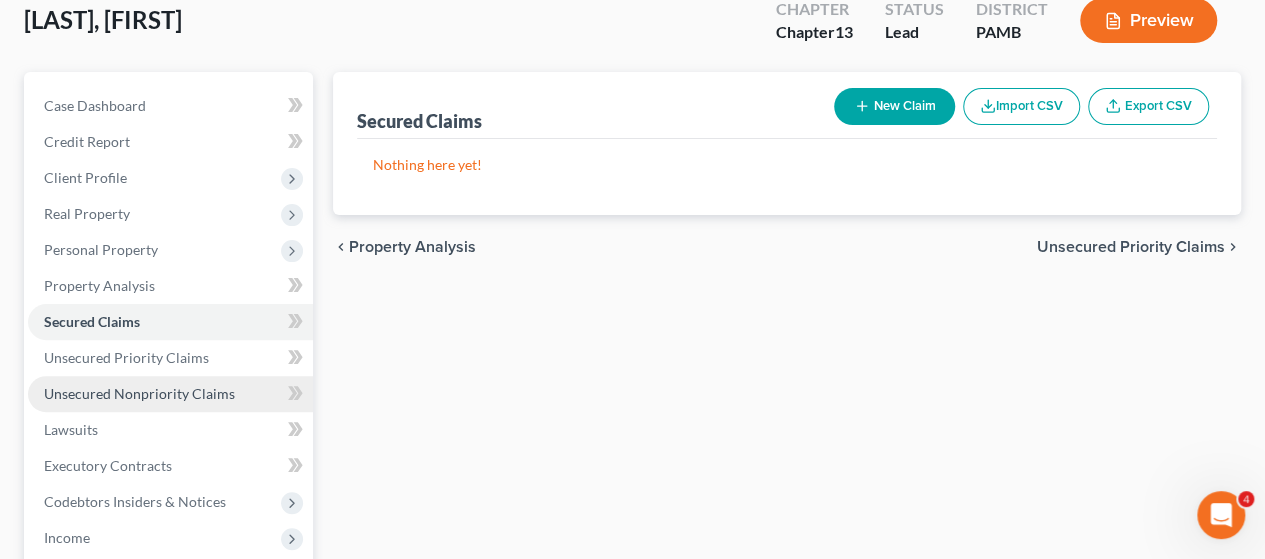 scroll, scrollTop: 200, scrollLeft: 0, axis: vertical 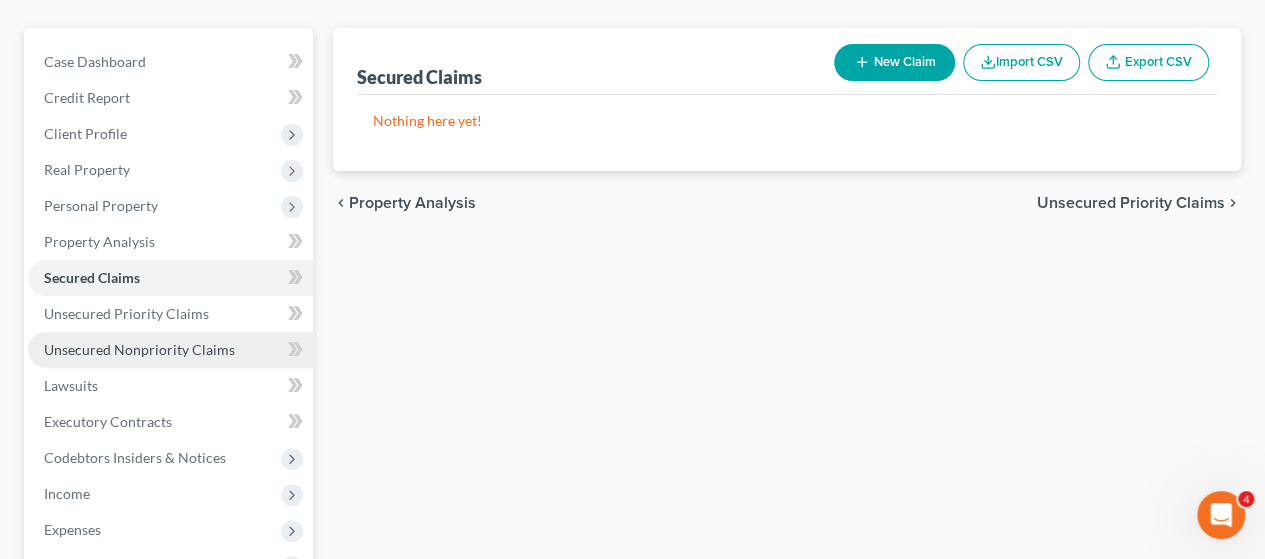 click on "Unsecured Nonpriority Claims" at bounding box center [139, 349] 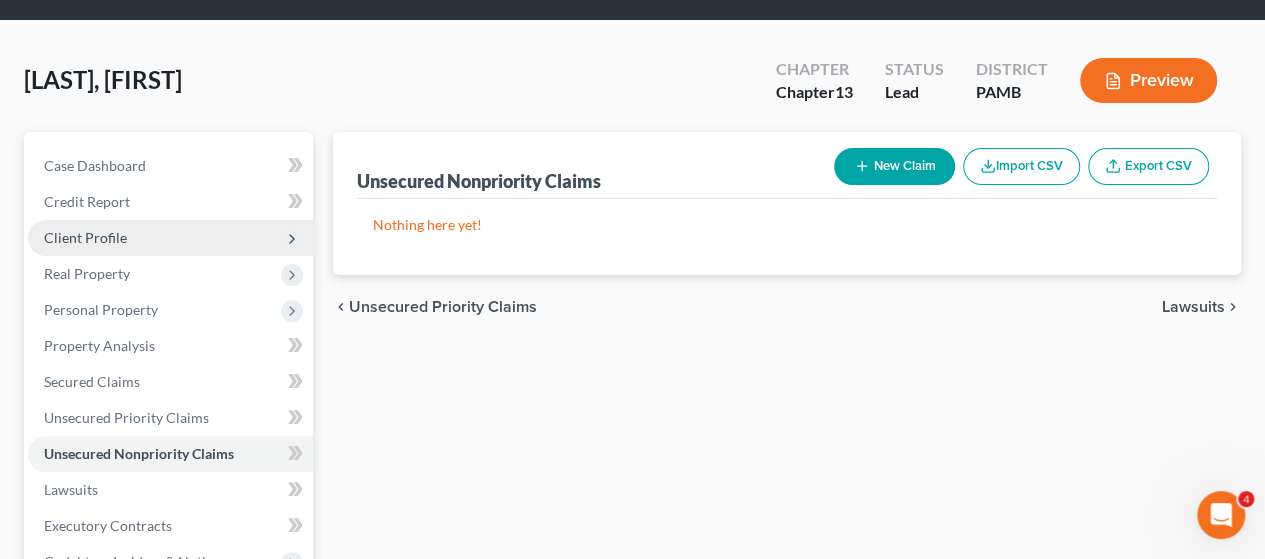 scroll, scrollTop: 200, scrollLeft: 0, axis: vertical 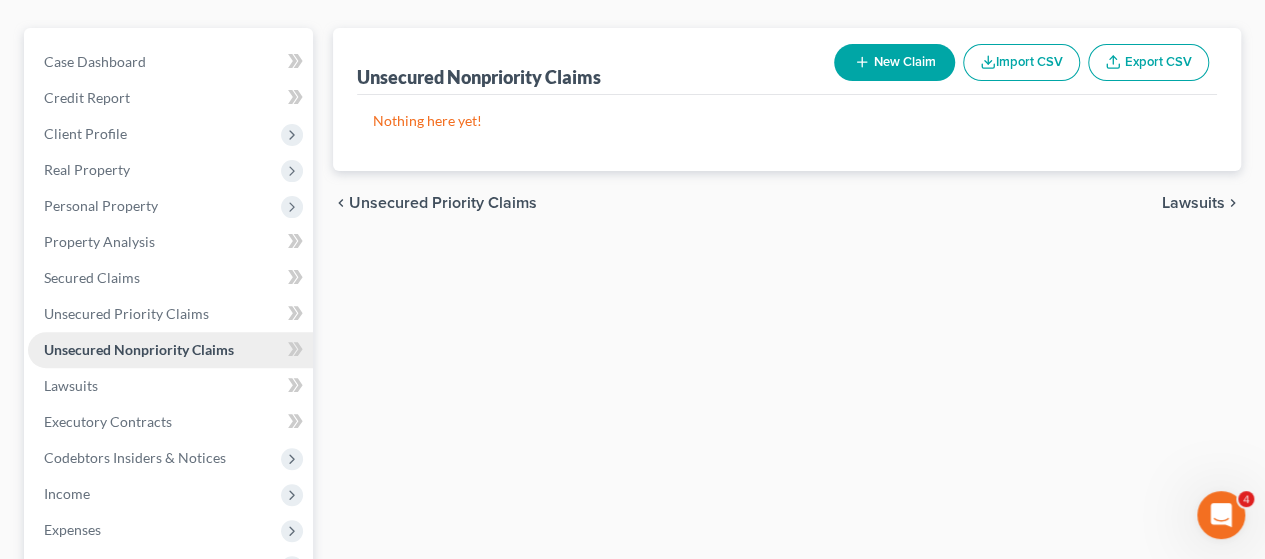 click on "Unsecured Nonpriority Claims" at bounding box center (139, 349) 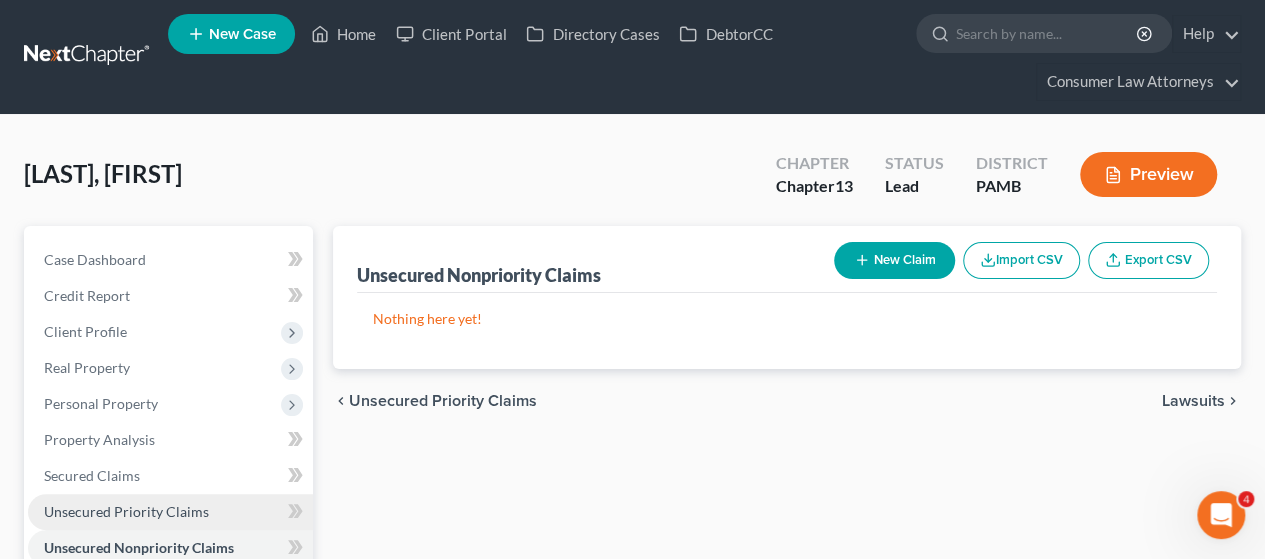 scroll, scrollTop: 0, scrollLeft: 0, axis: both 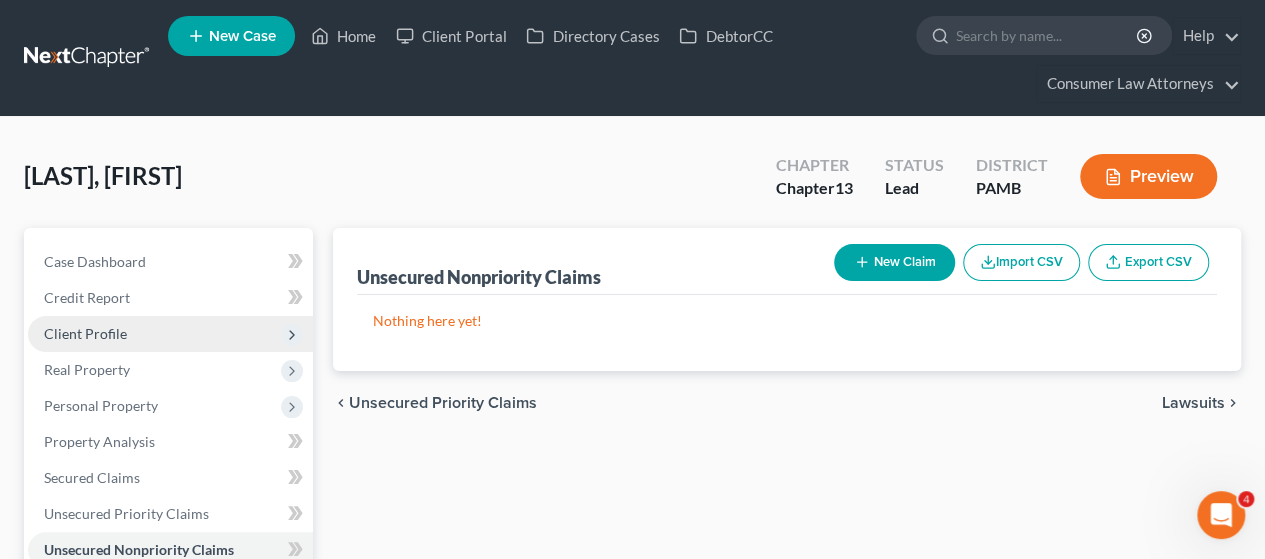 click on "Client Profile" at bounding box center [85, 333] 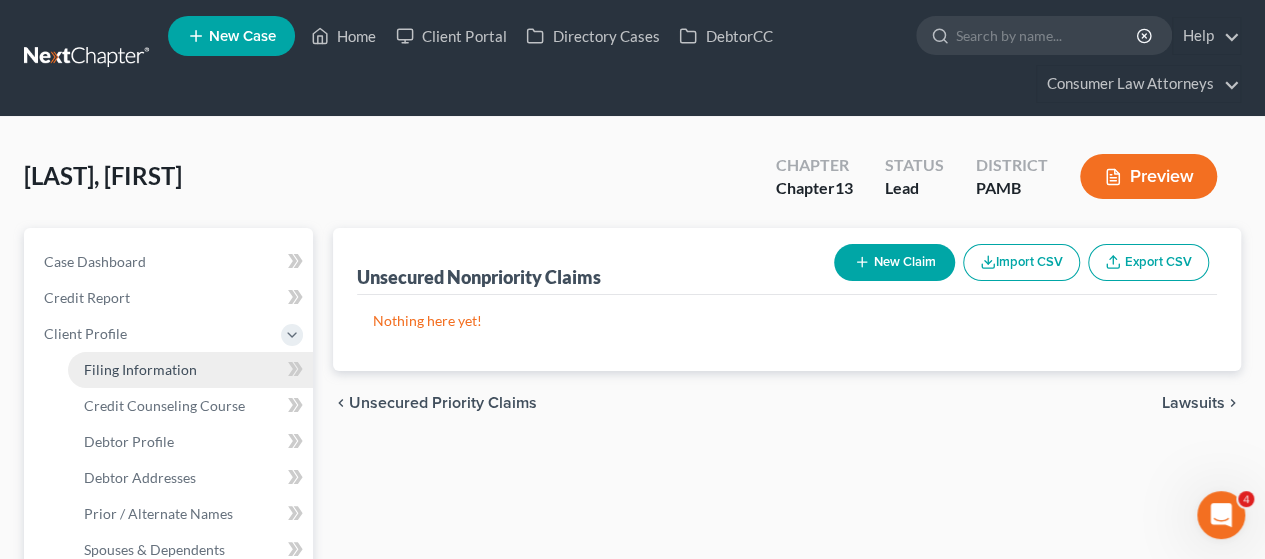click on "Filing Information" at bounding box center (140, 369) 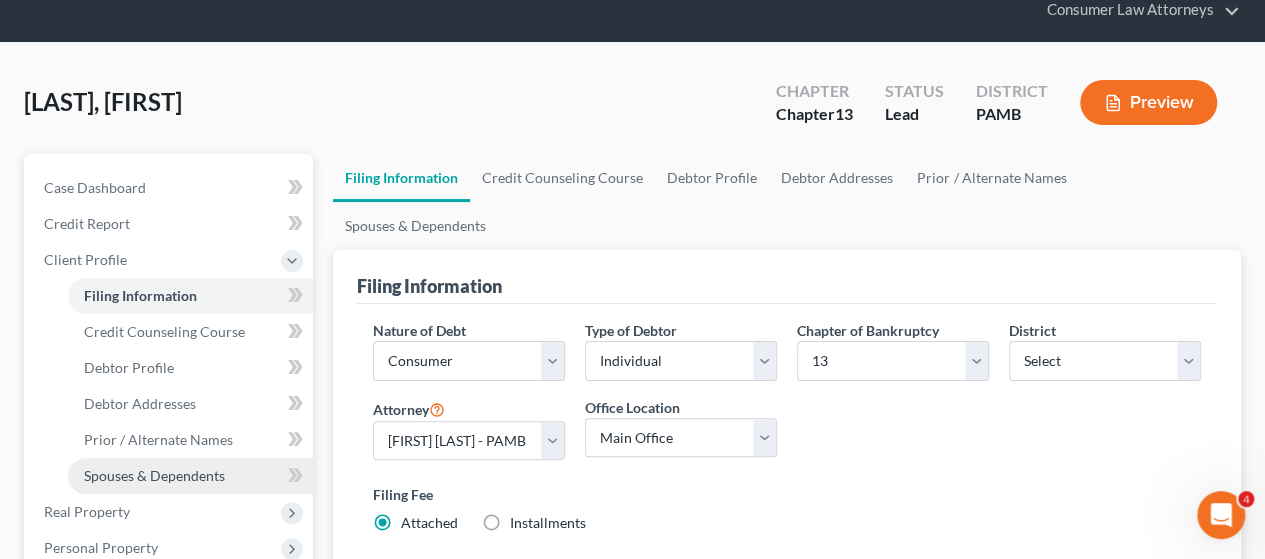 scroll, scrollTop: 200, scrollLeft: 0, axis: vertical 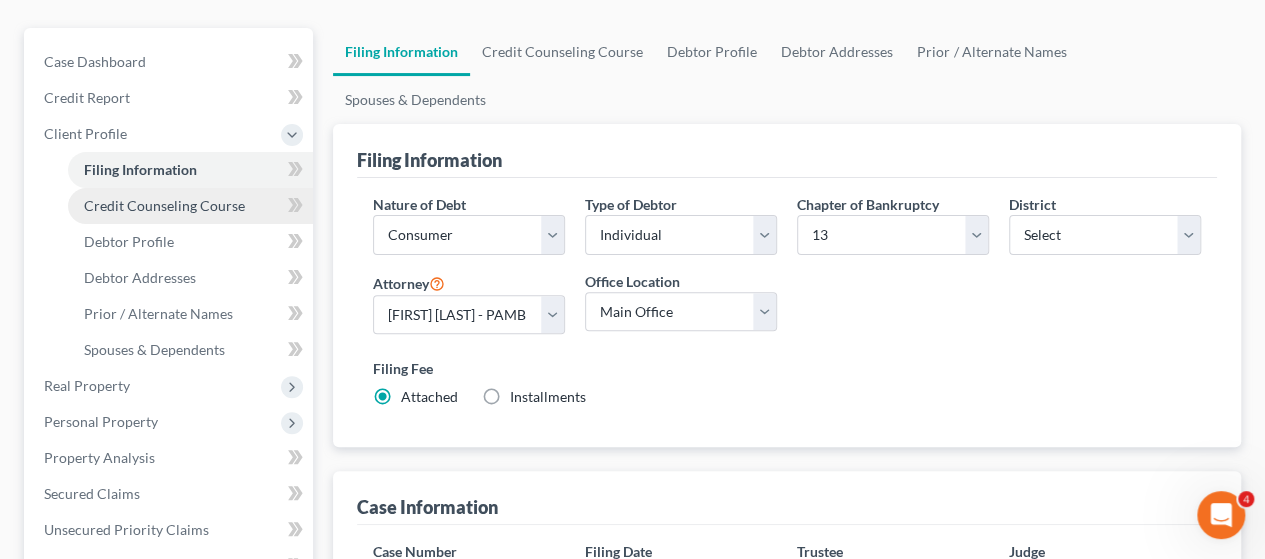 click on "Credit Counseling Course" at bounding box center [164, 205] 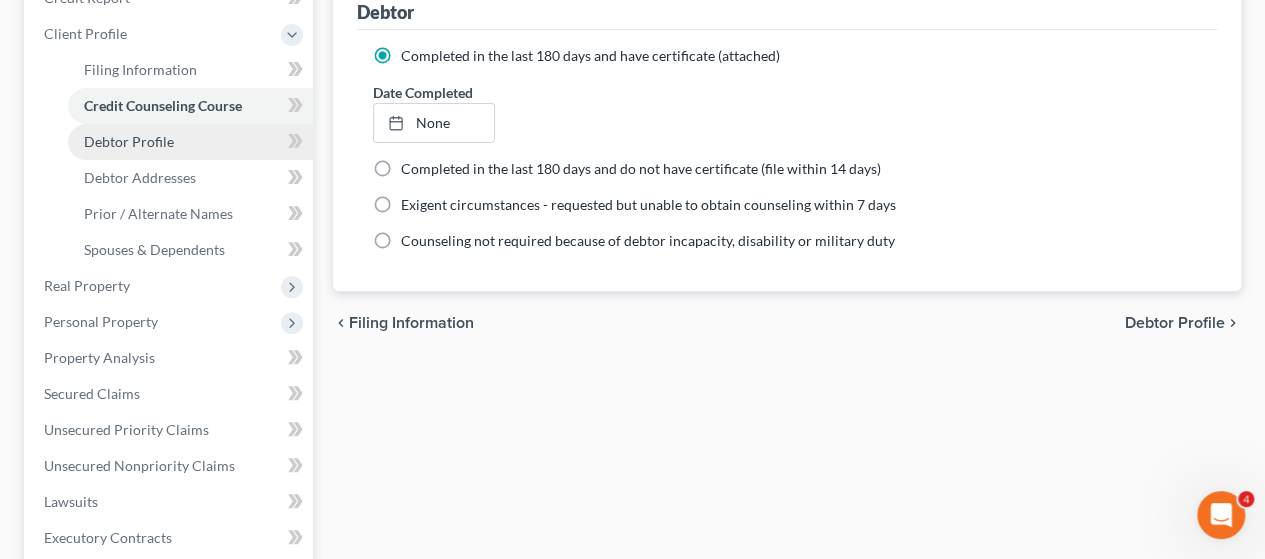 scroll, scrollTop: 0, scrollLeft: 0, axis: both 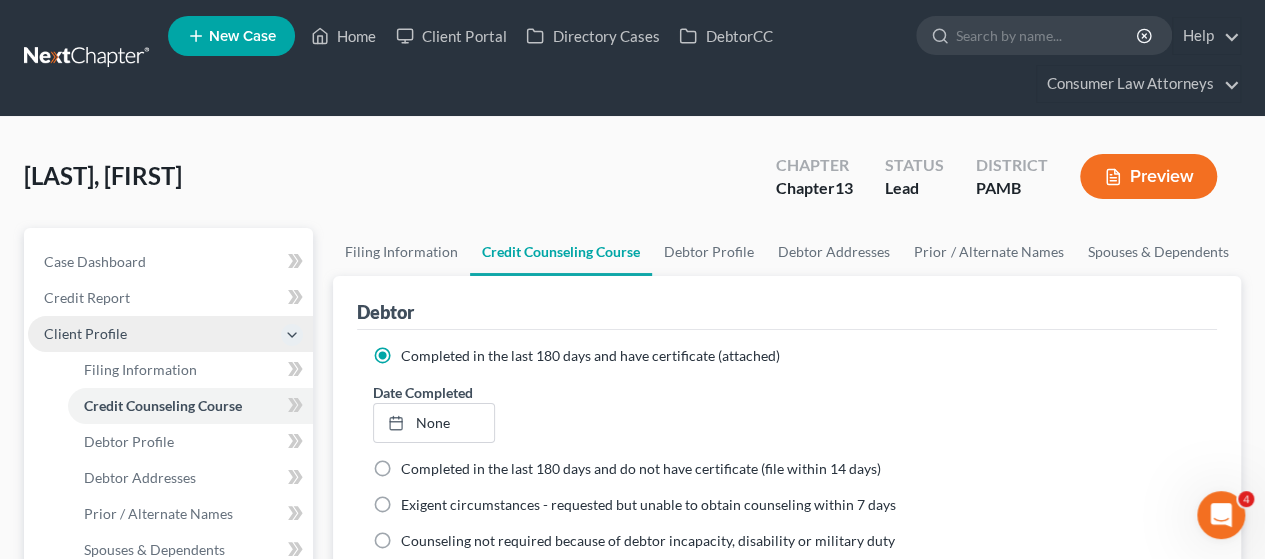 click on "Client Profile" at bounding box center (85, 333) 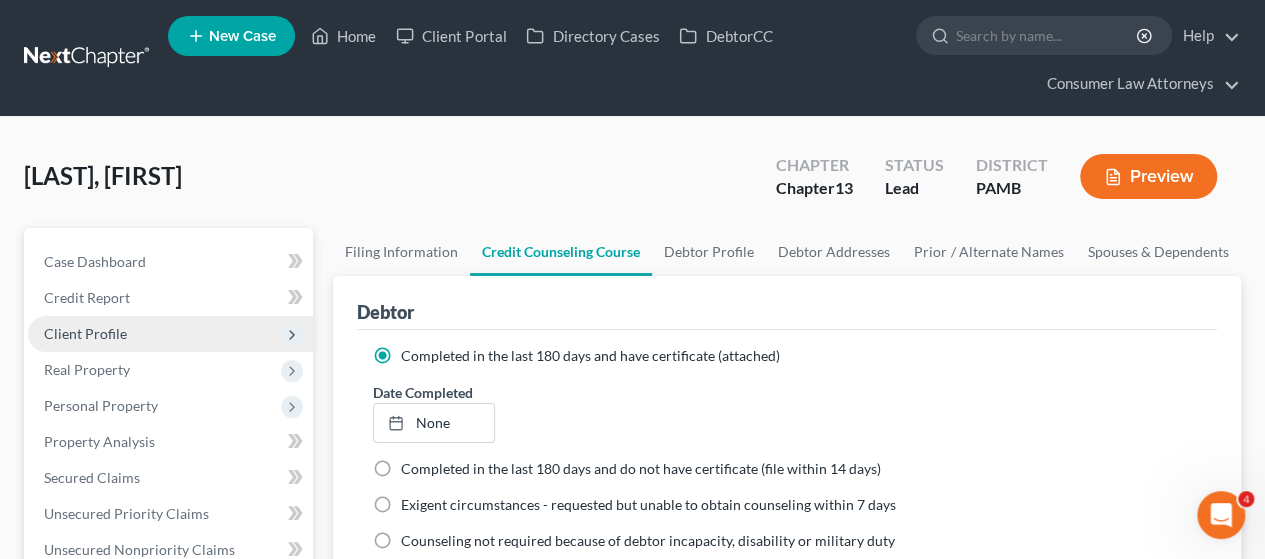 click on "Client Profile" at bounding box center (85, 333) 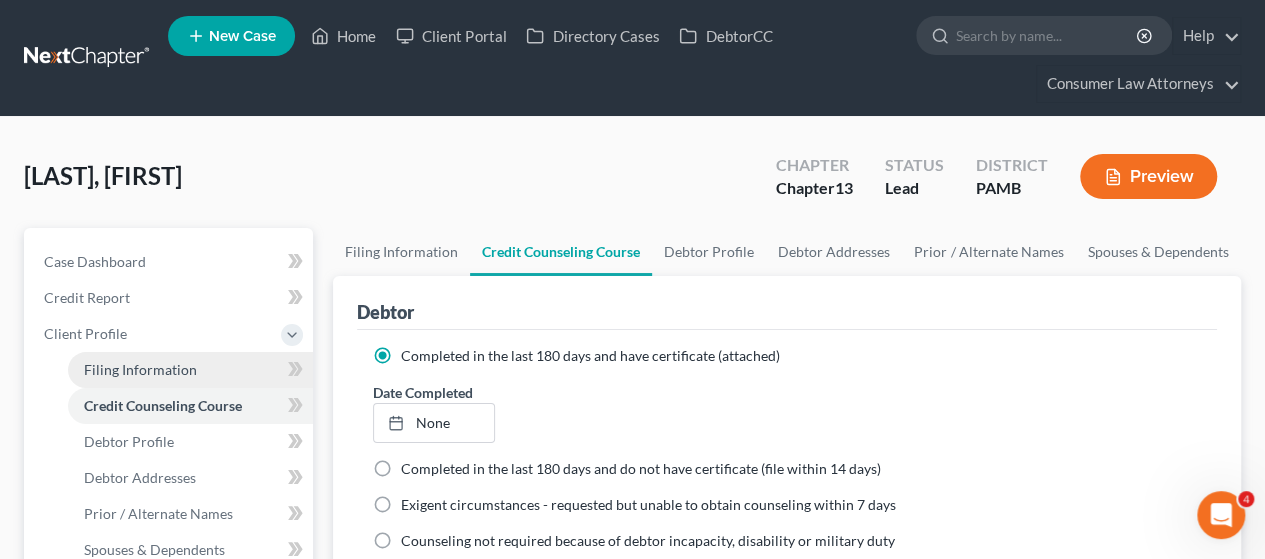 click on "Filing Information" at bounding box center (140, 369) 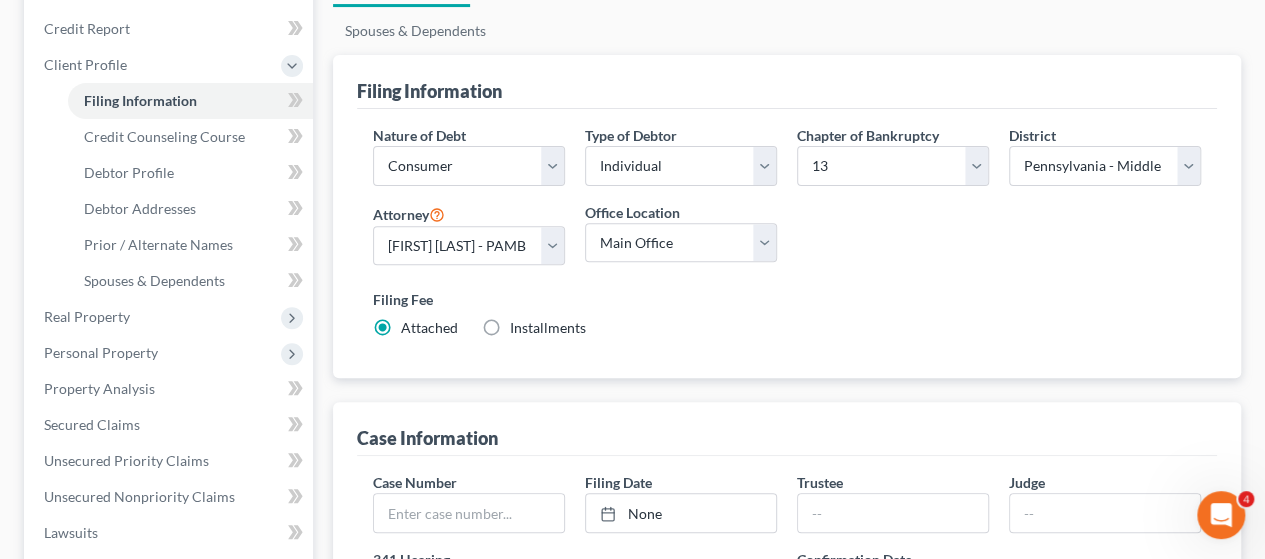 scroll, scrollTop: 500, scrollLeft: 0, axis: vertical 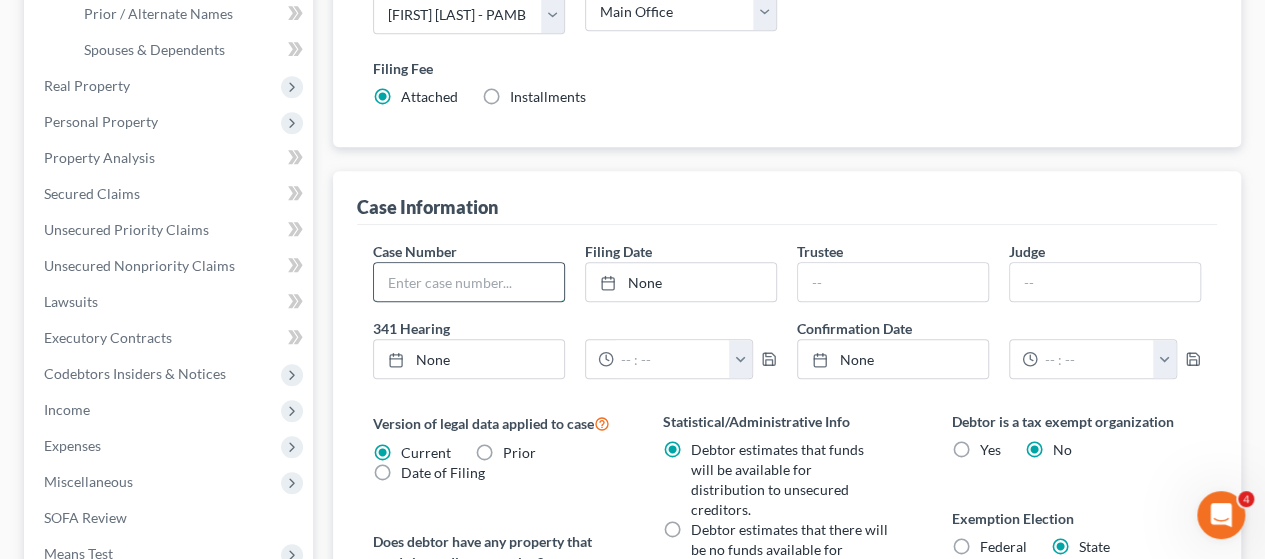 click at bounding box center (469, 282) 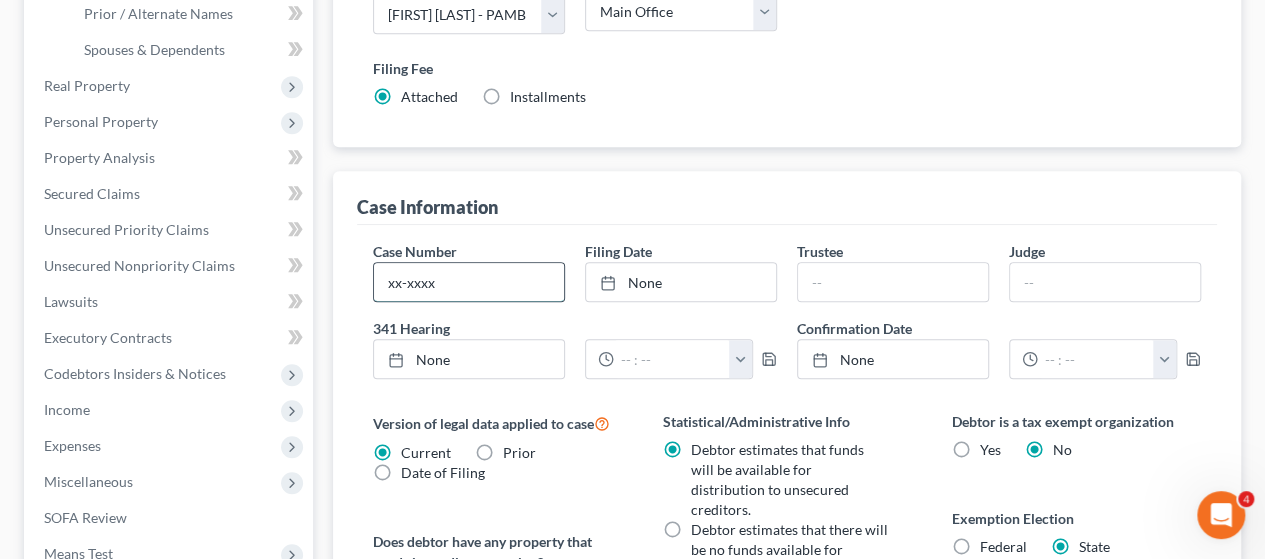 type on "xx-xxxxx" 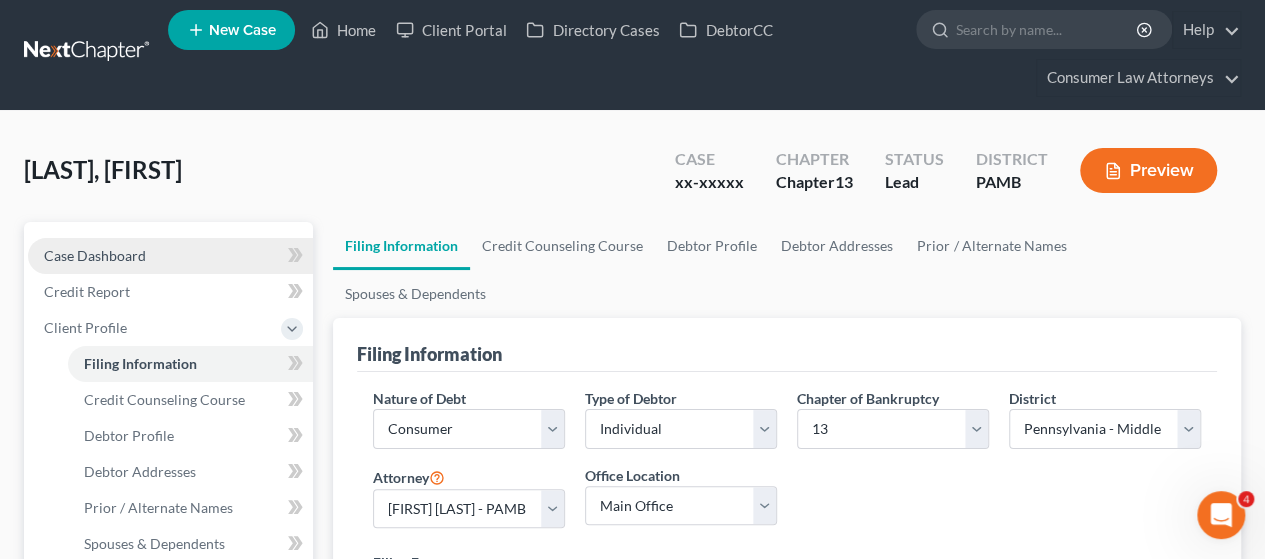 scroll, scrollTop: 0, scrollLeft: 0, axis: both 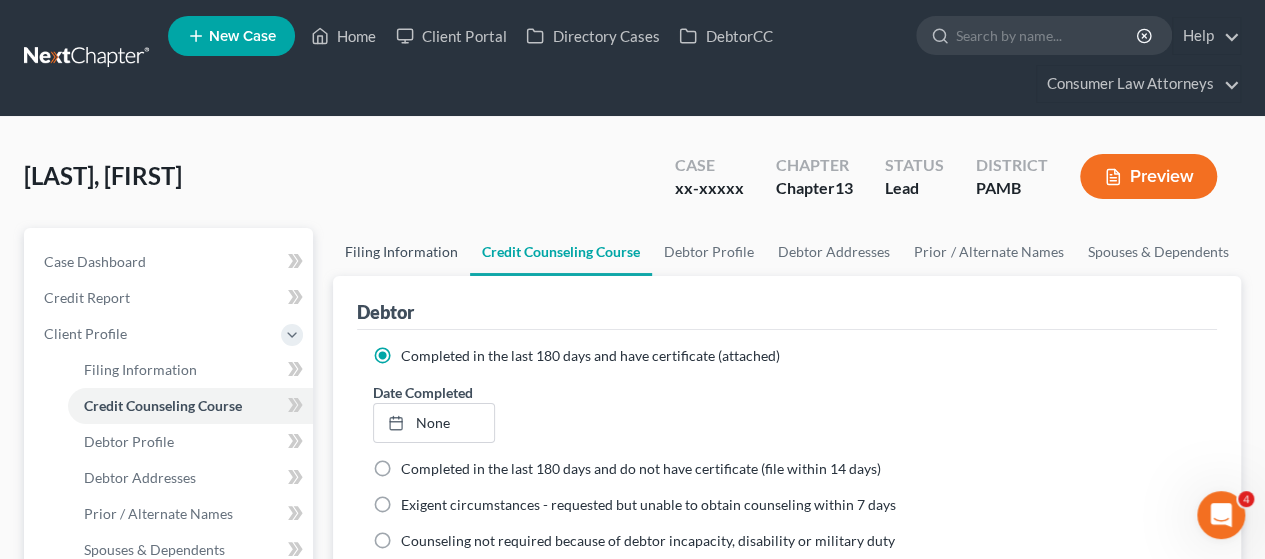 click on "Filing Information" at bounding box center (401, 252) 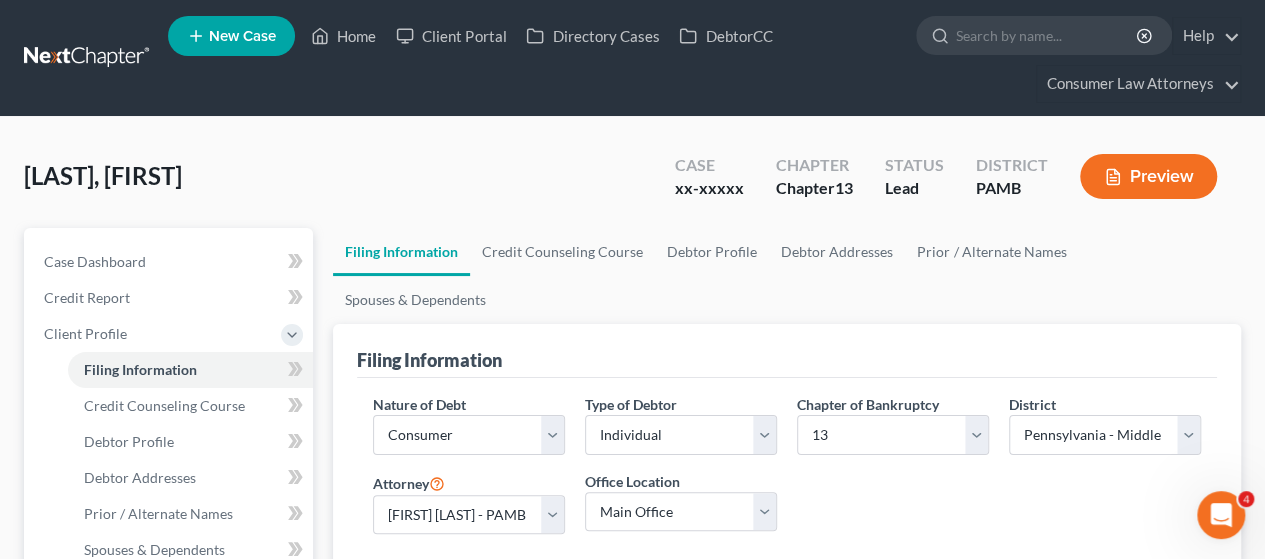 scroll, scrollTop: 200, scrollLeft: 0, axis: vertical 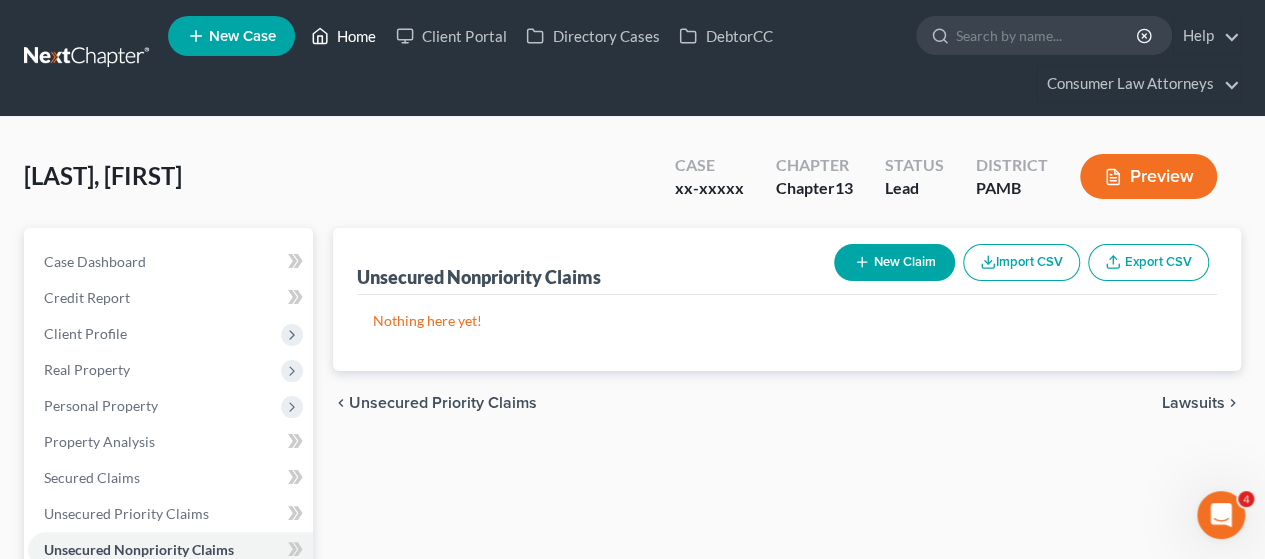 click on "Home" at bounding box center (343, 36) 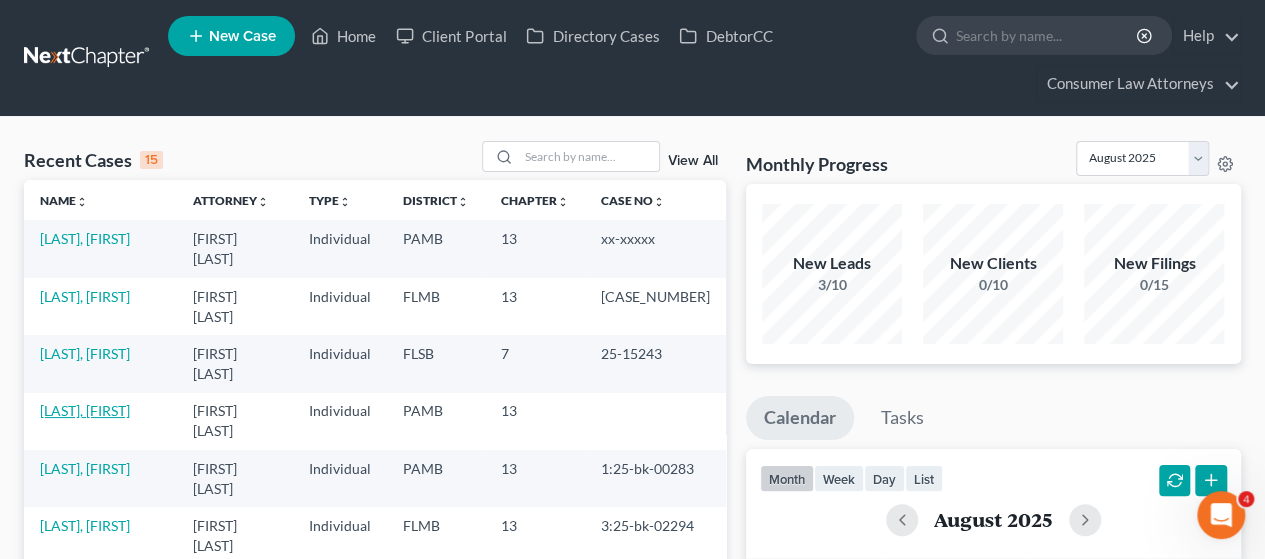 click on "[LAST], [FIRST]" at bounding box center (85, 410) 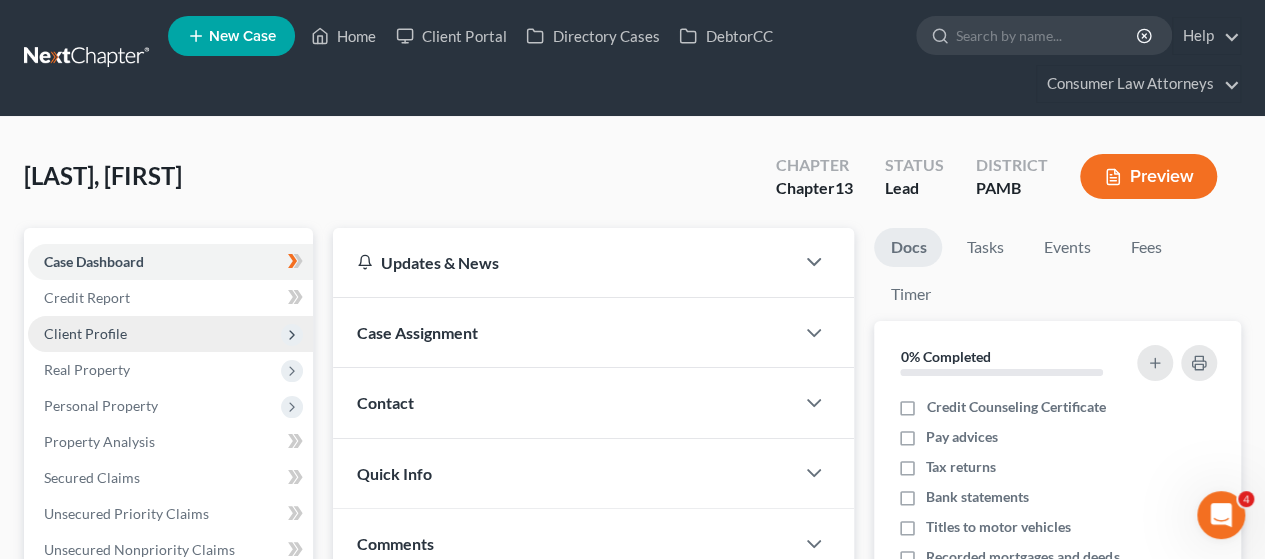 click on "Client Profile" at bounding box center [85, 333] 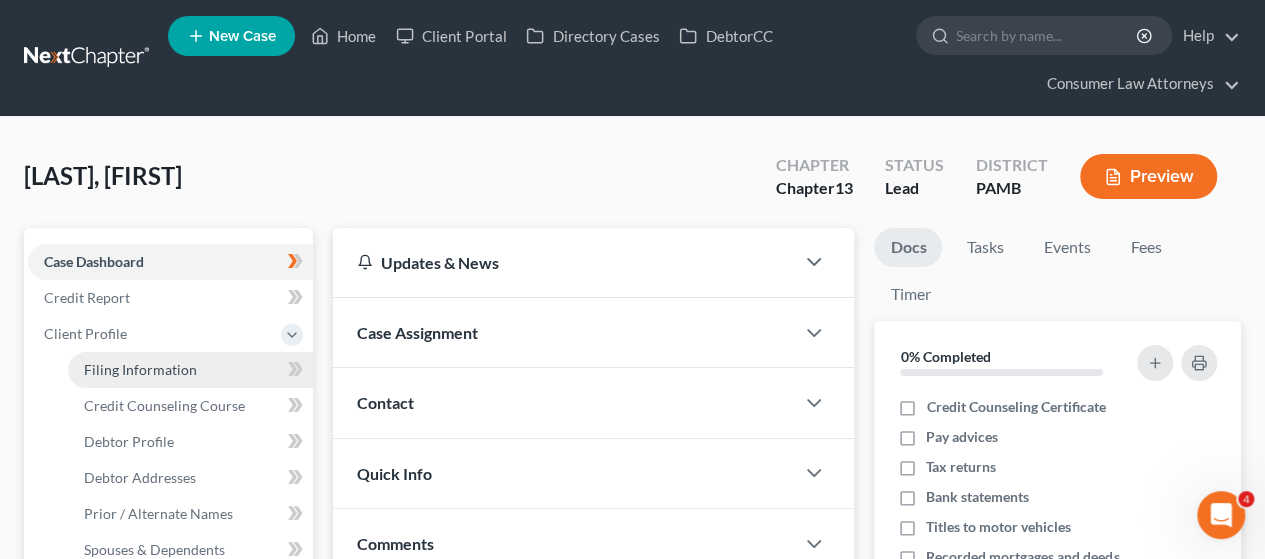 click on "Filing Information" at bounding box center (140, 369) 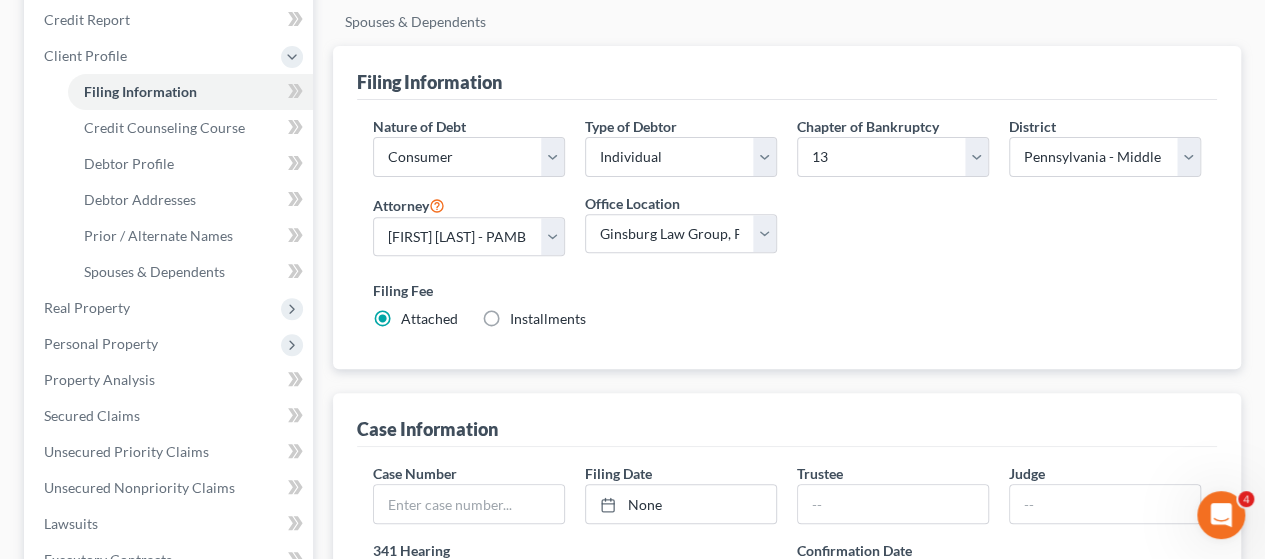 scroll, scrollTop: 300, scrollLeft: 0, axis: vertical 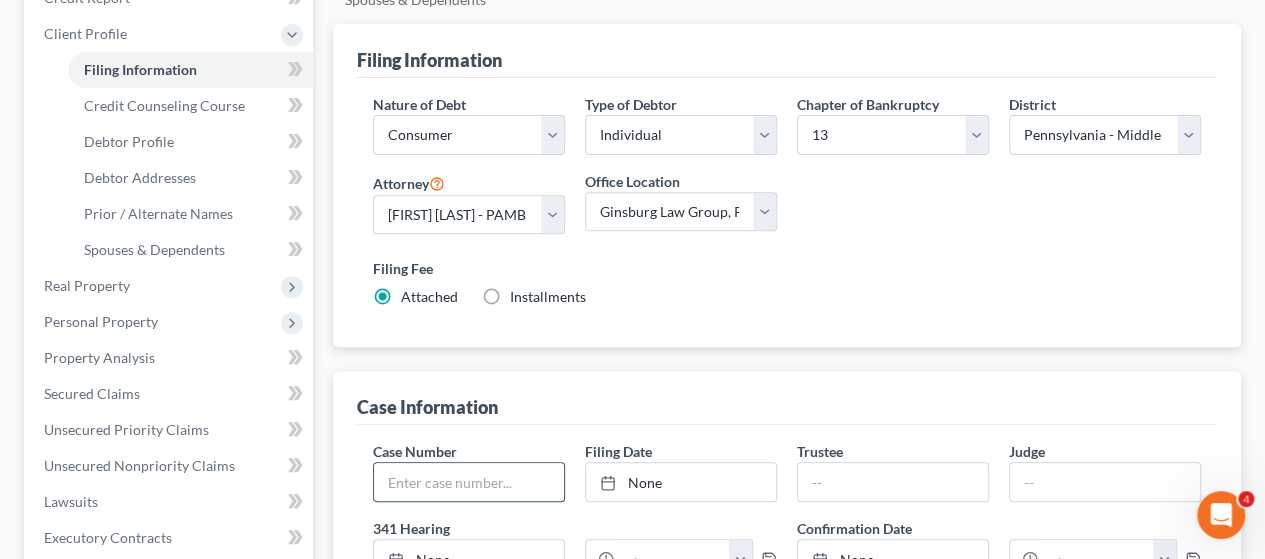 click at bounding box center (469, 482) 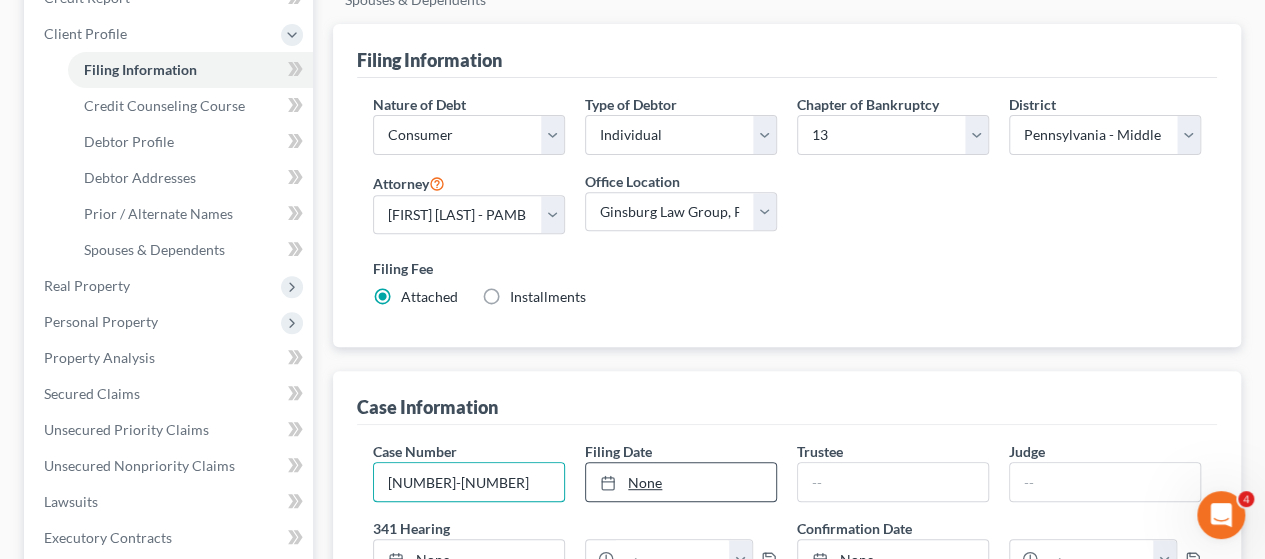 type on "[NUMBER]-[NUMBER]" 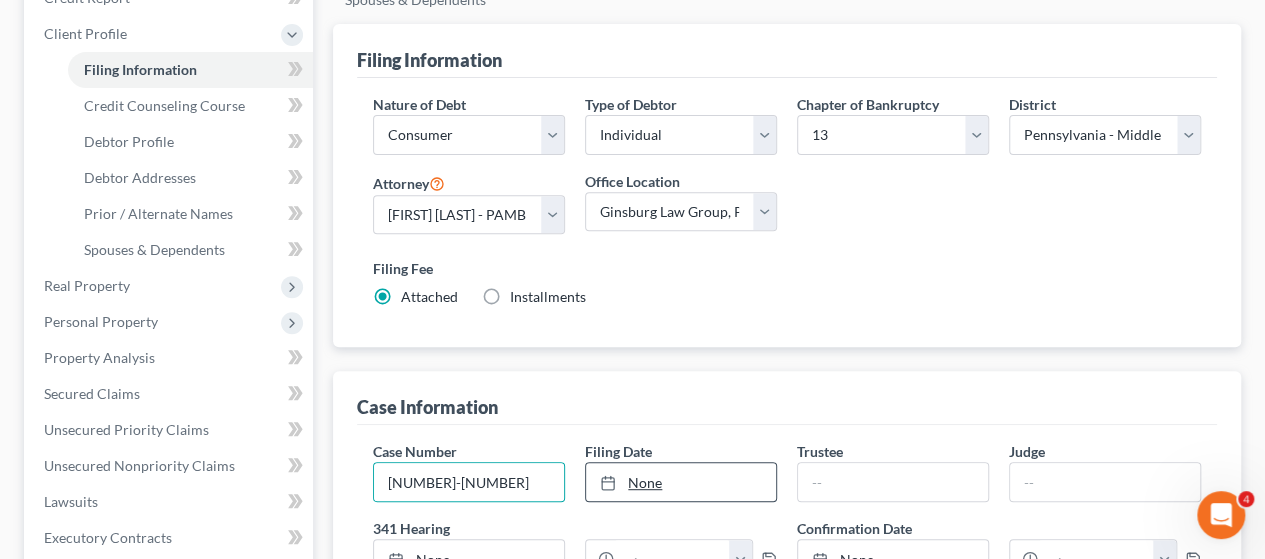 click on "None" at bounding box center [681, 482] 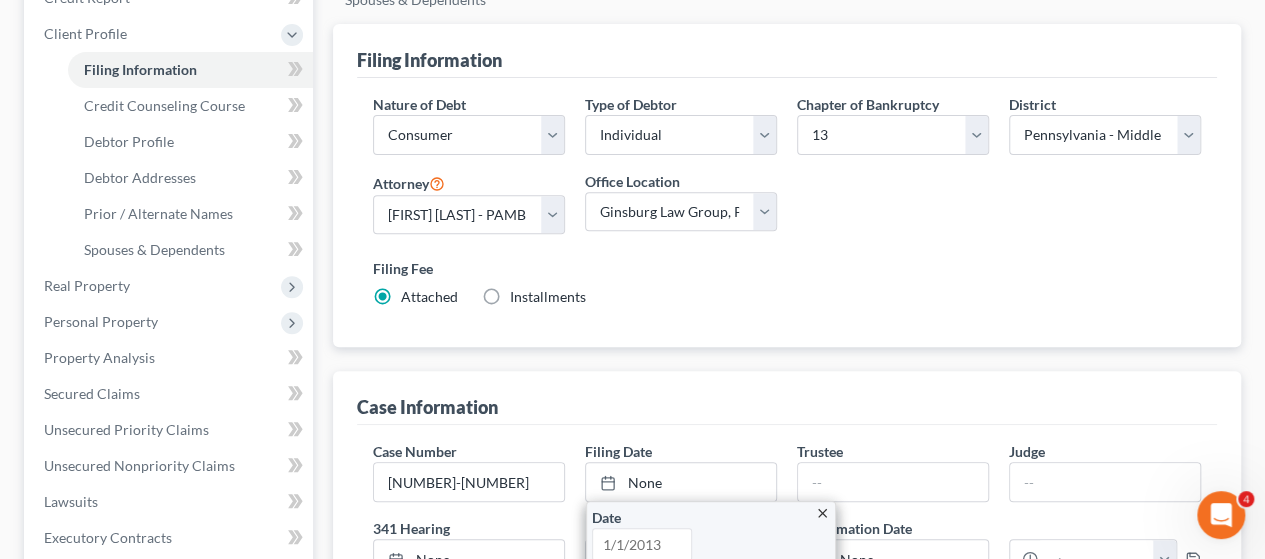 type on "8/4/2025" 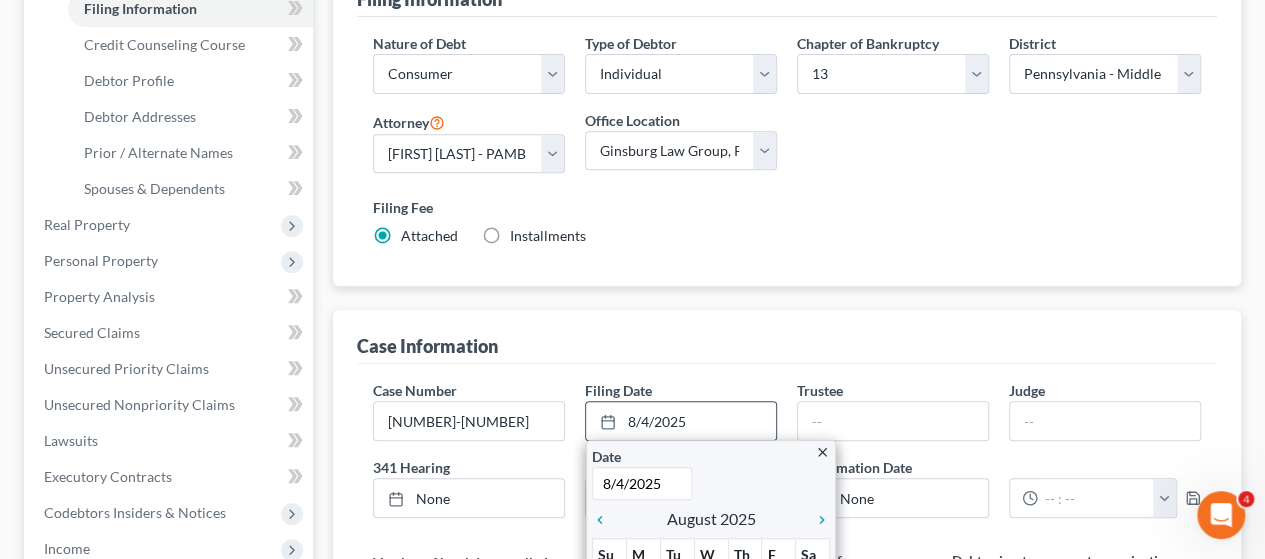 scroll, scrollTop: 500, scrollLeft: 0, axis: vertical 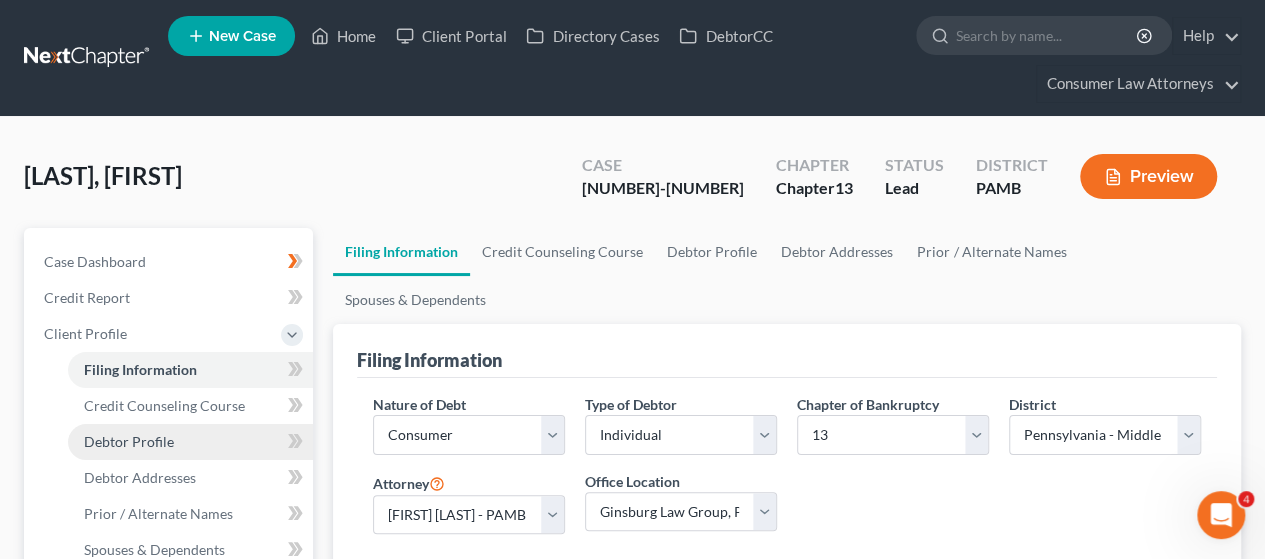 click on "Debtor Profile" at bounding box center [129, 441] 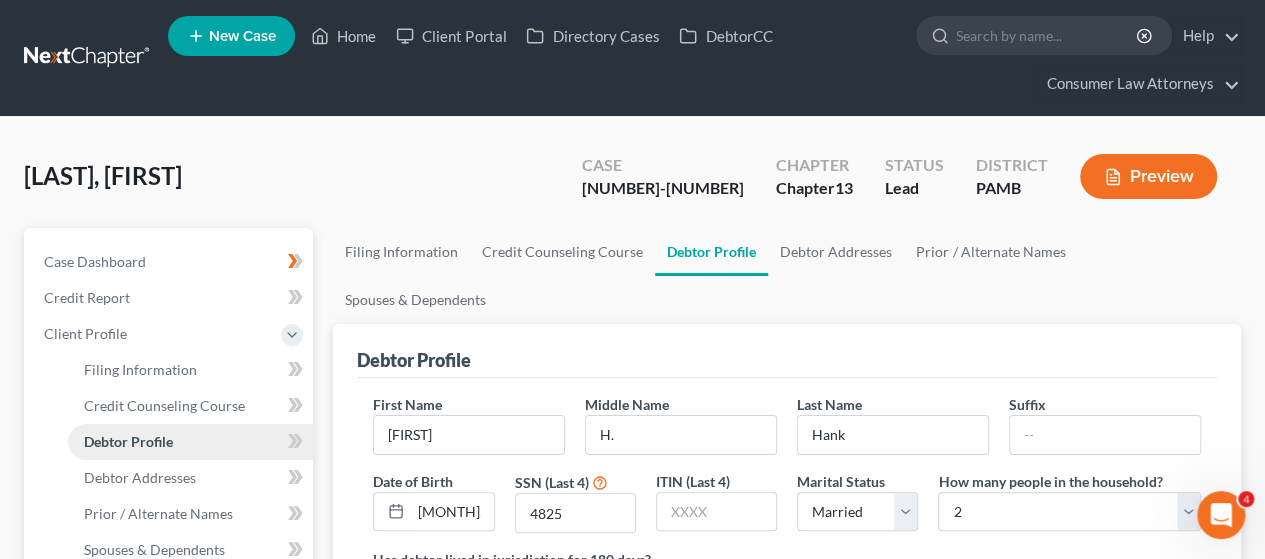 radio on "true" 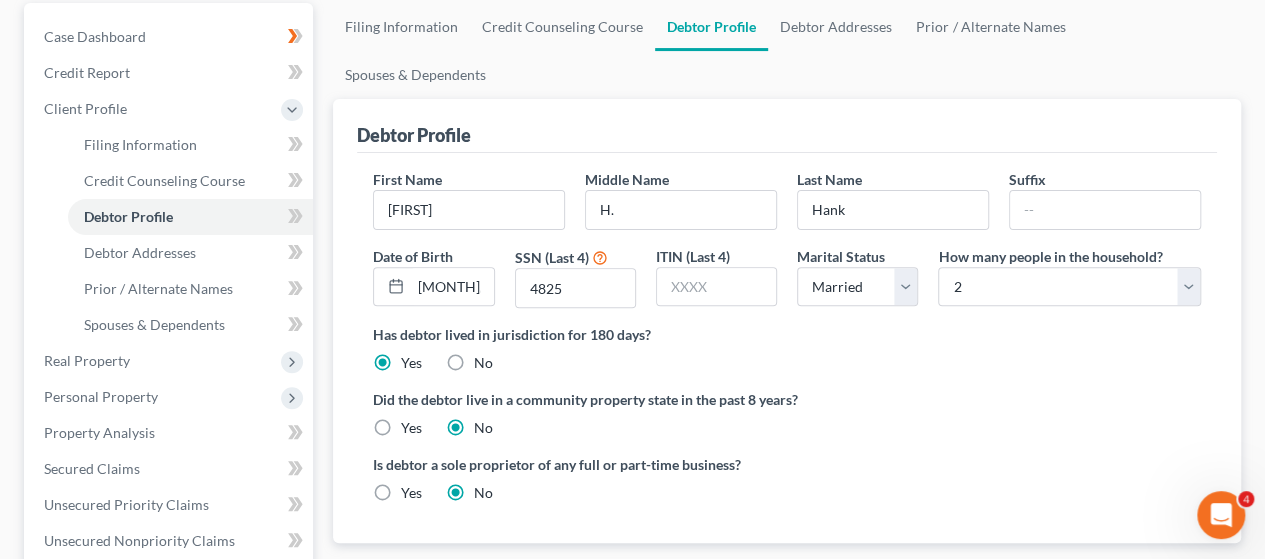 scroll, scrollTop: 300, scrollLeft: 0, axis: vertical 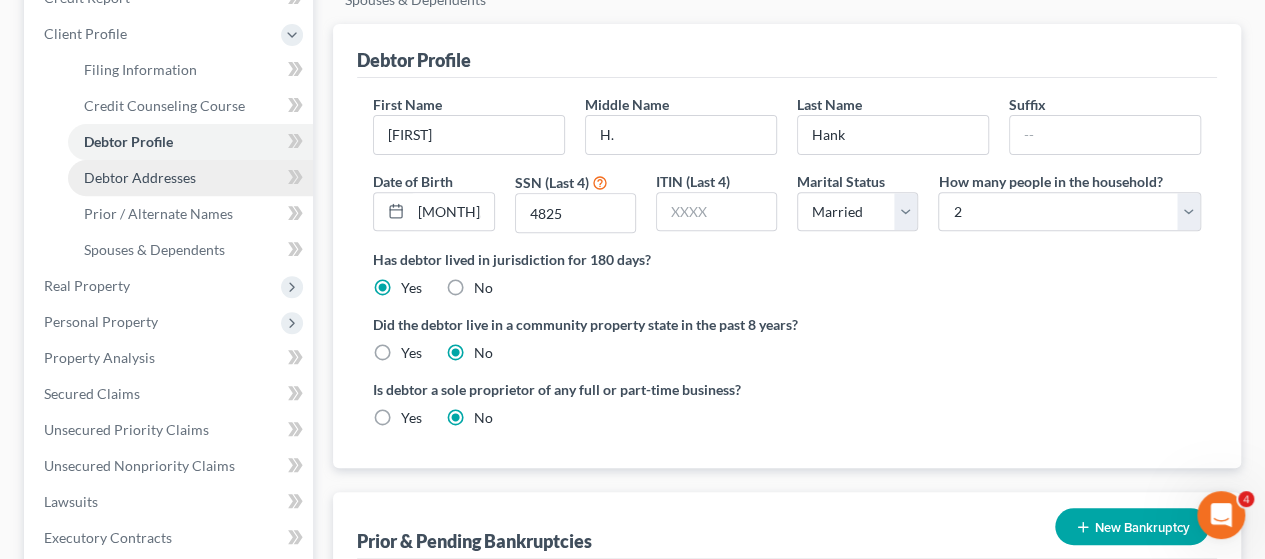 click on "Debtor Addresses" at bounding box center (140, 177) 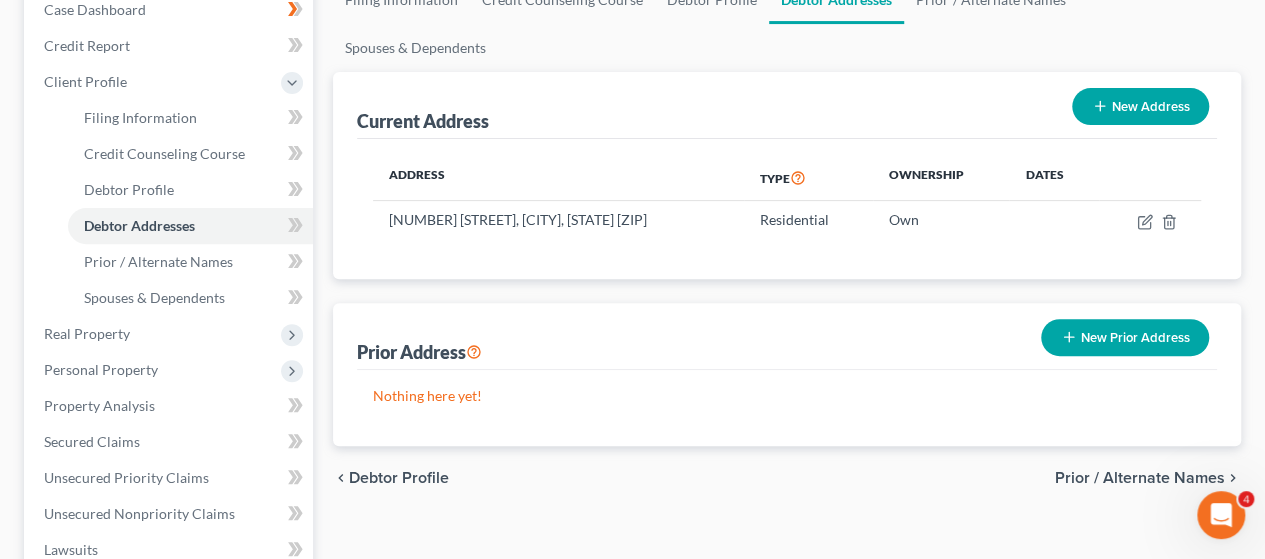 scroll, scrollTop: 300, scrollLeft: 0, axis: vertical 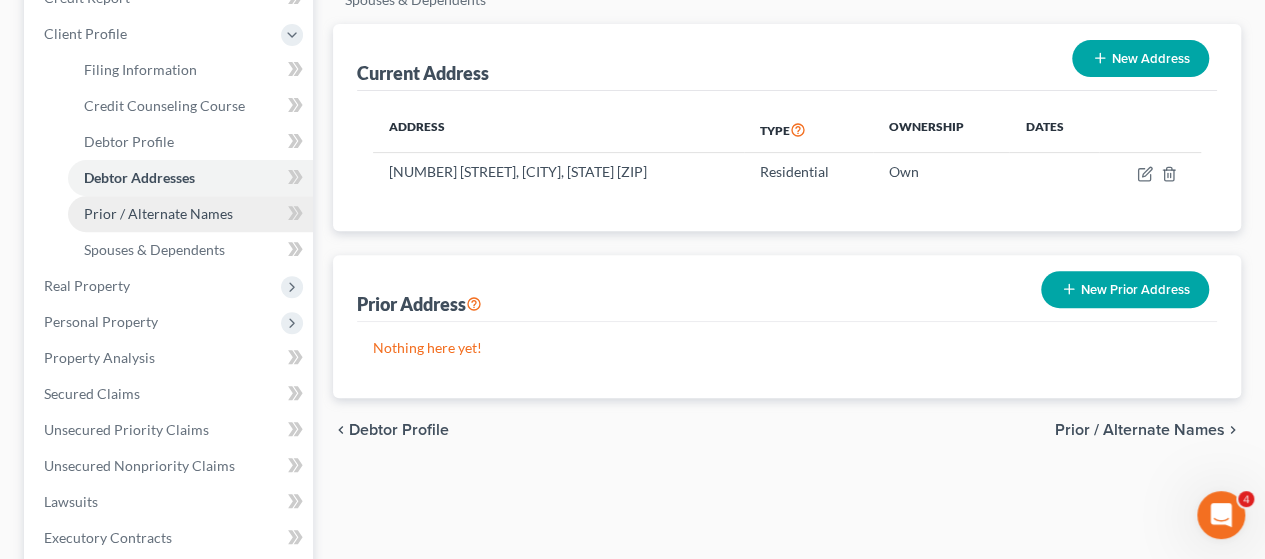 click on "Prior / Alternate Names" at bounding box center [158, 213] 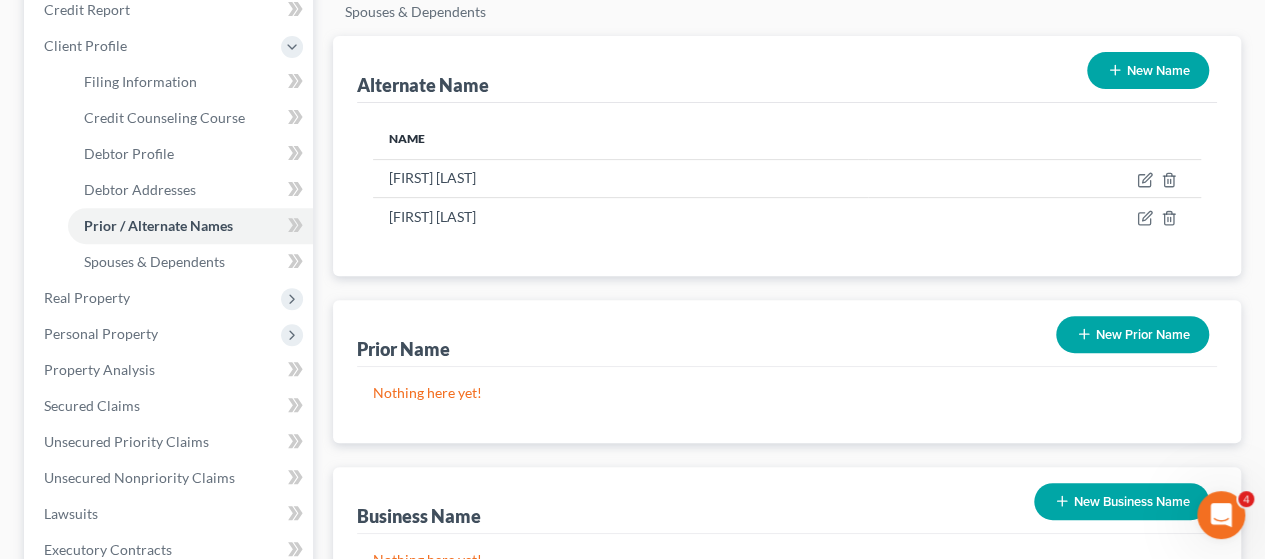 scroll, scrollTop: 300, scrollLeft: 0, axis: vertical 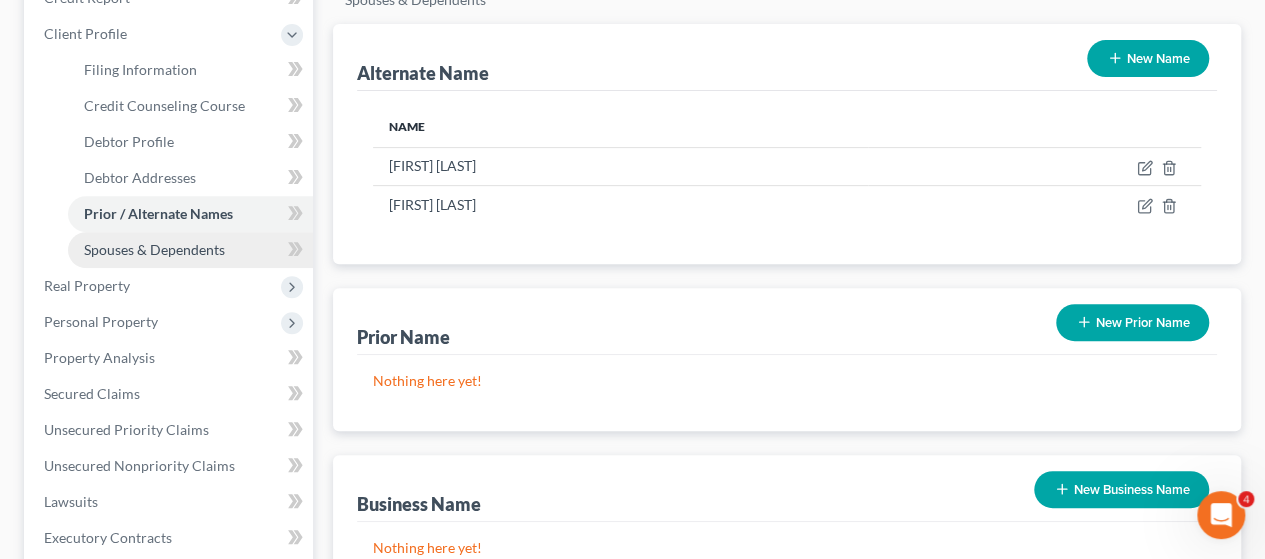 click on "Spouses & Dependents" at bounding box center (154, 249) 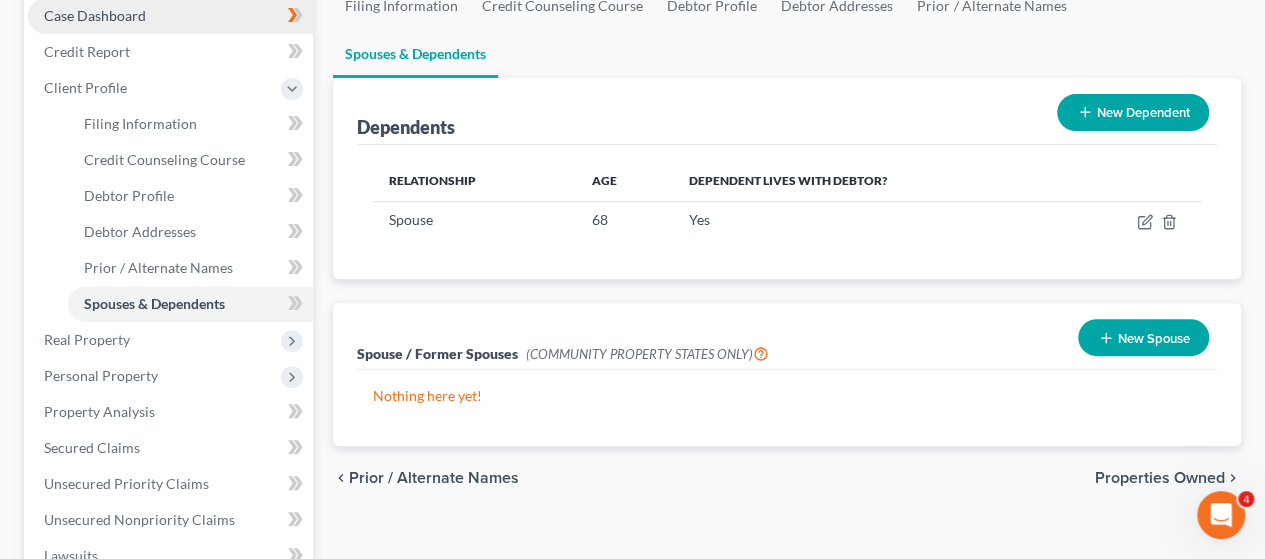 scroll, scrollTop: 300, scrollLeft: 0, axis: vertical 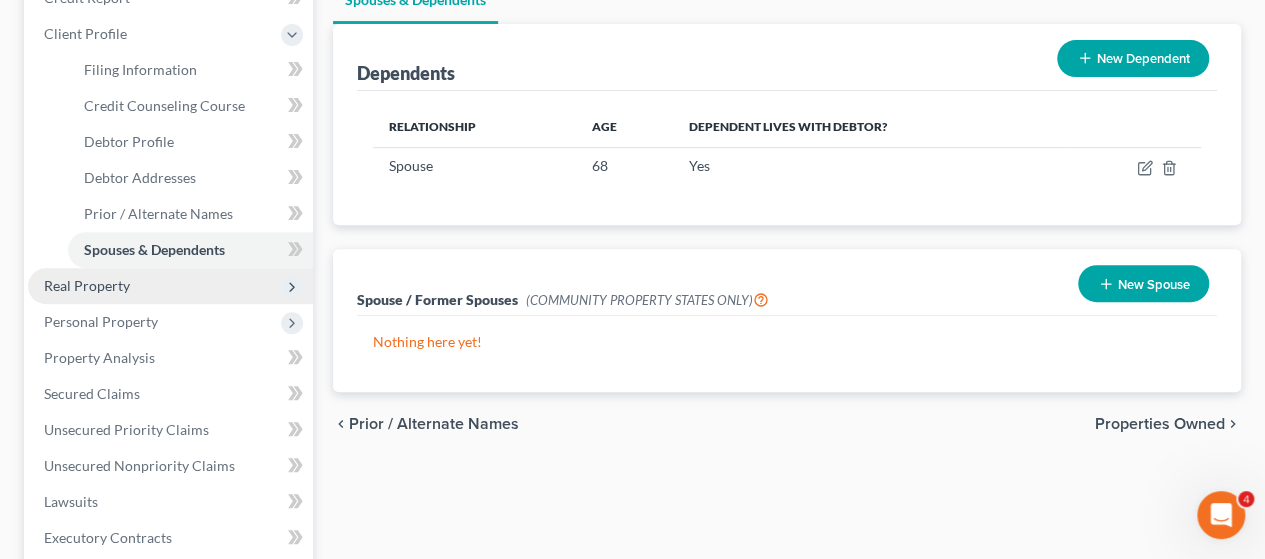 click on "Real Property" at bounding box center [87, 285] 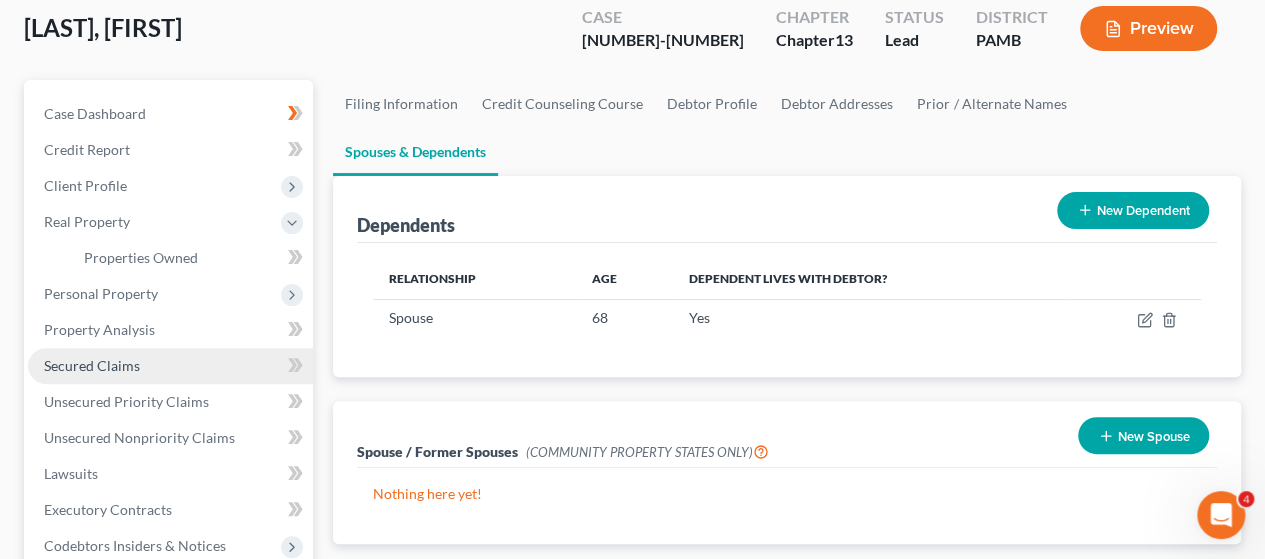 scroll, scrollTop: 200, scrollLeft: 0, axis: vertical 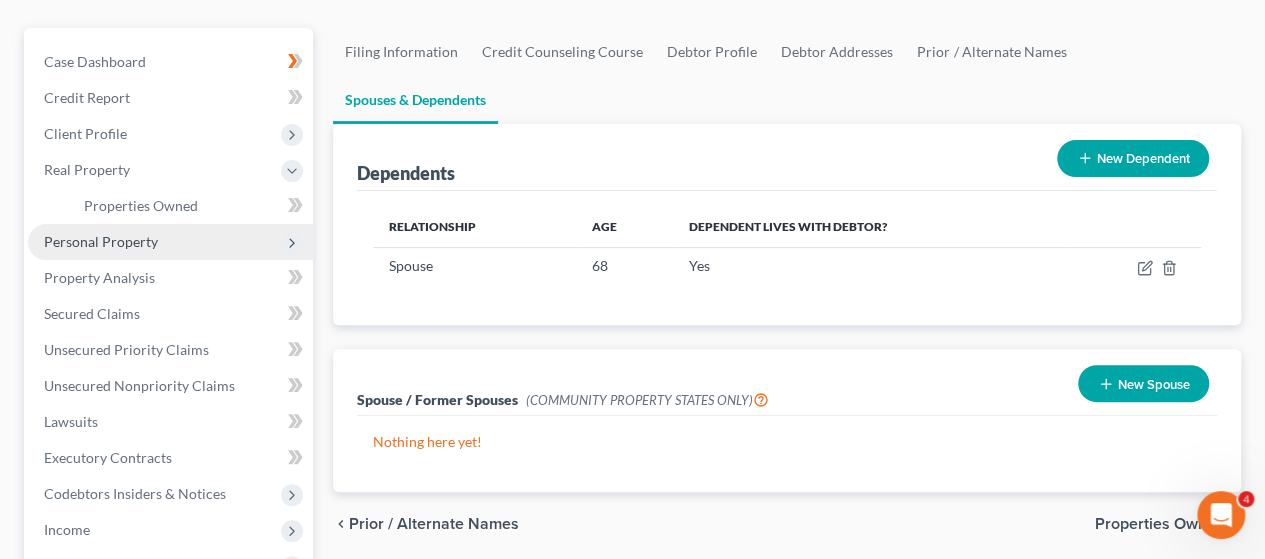click on "Personal Property" at bounding box center (101, 241) 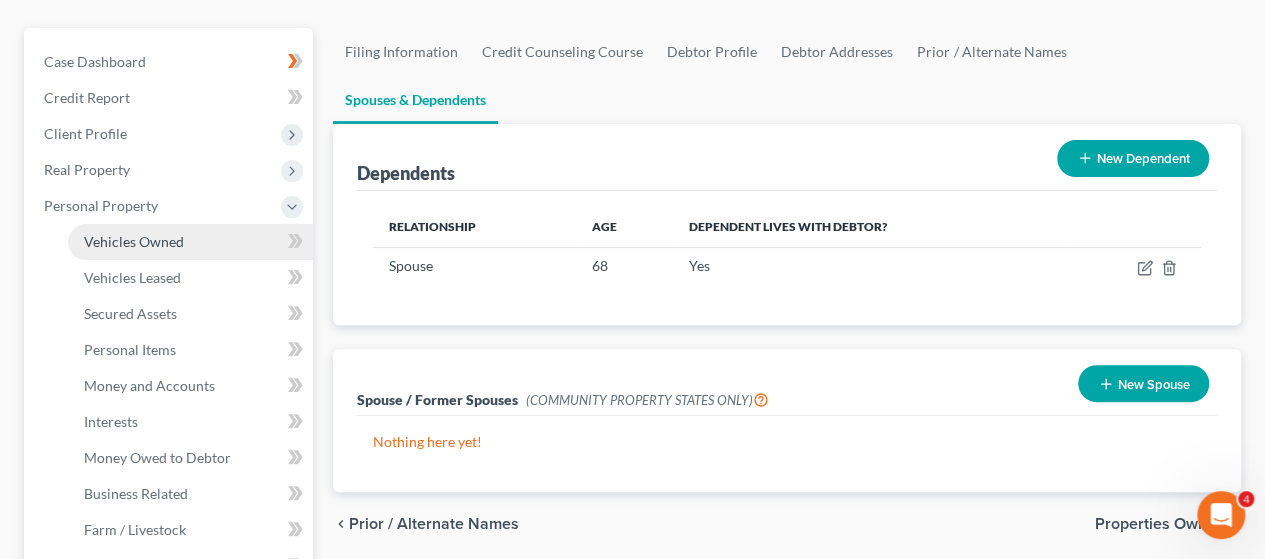 click on "Vehicles Owned" at bounding box center (134, 241) 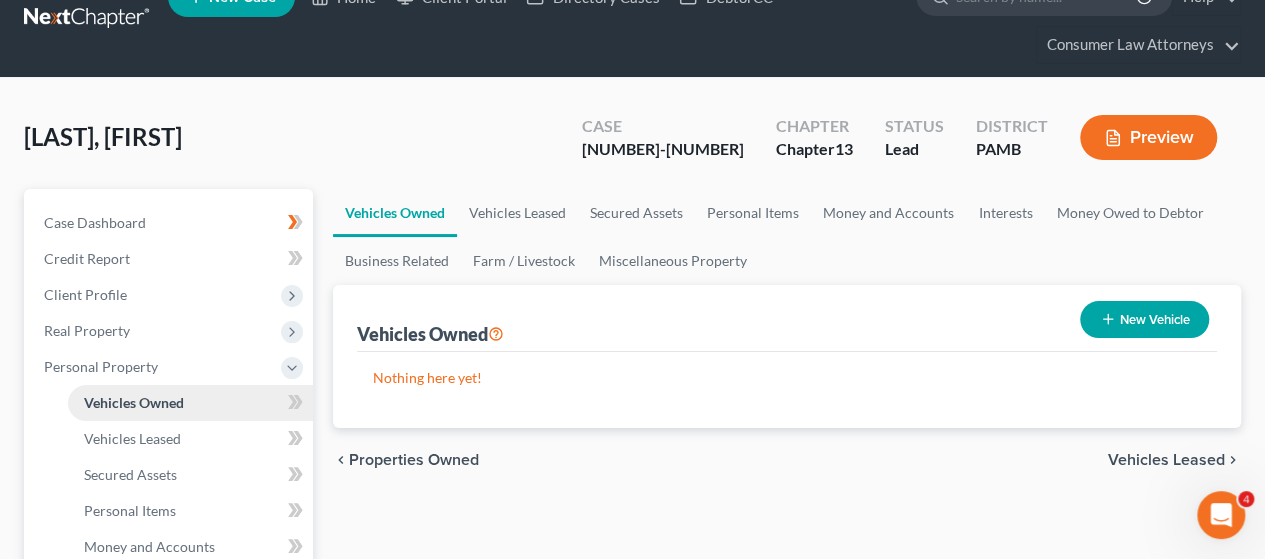 scroll, scrollTop: 0, scrollLeft: 0, axis: both 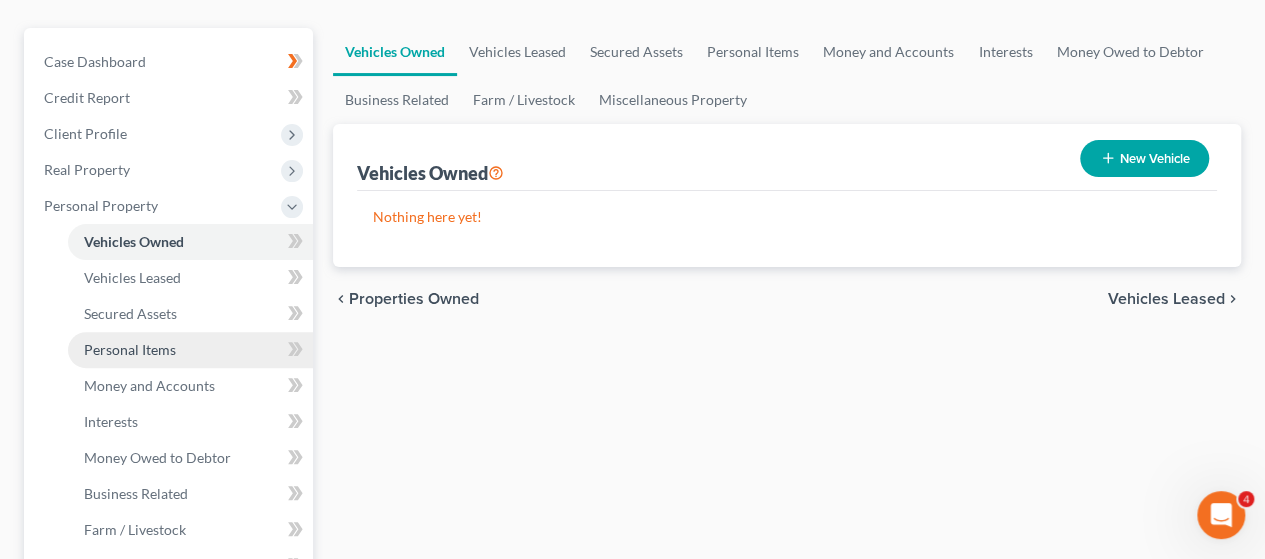 click on "Personal Items" at bounding box center [130, 349] 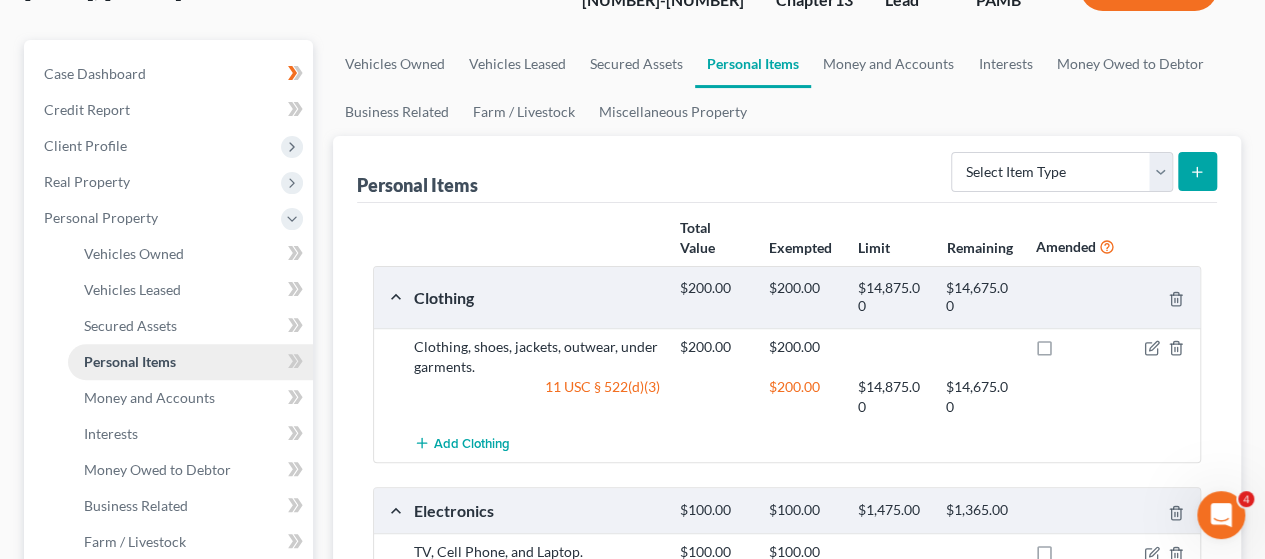 scroll, scrollTop: 200, scrollLeft: 0, axis: vertical 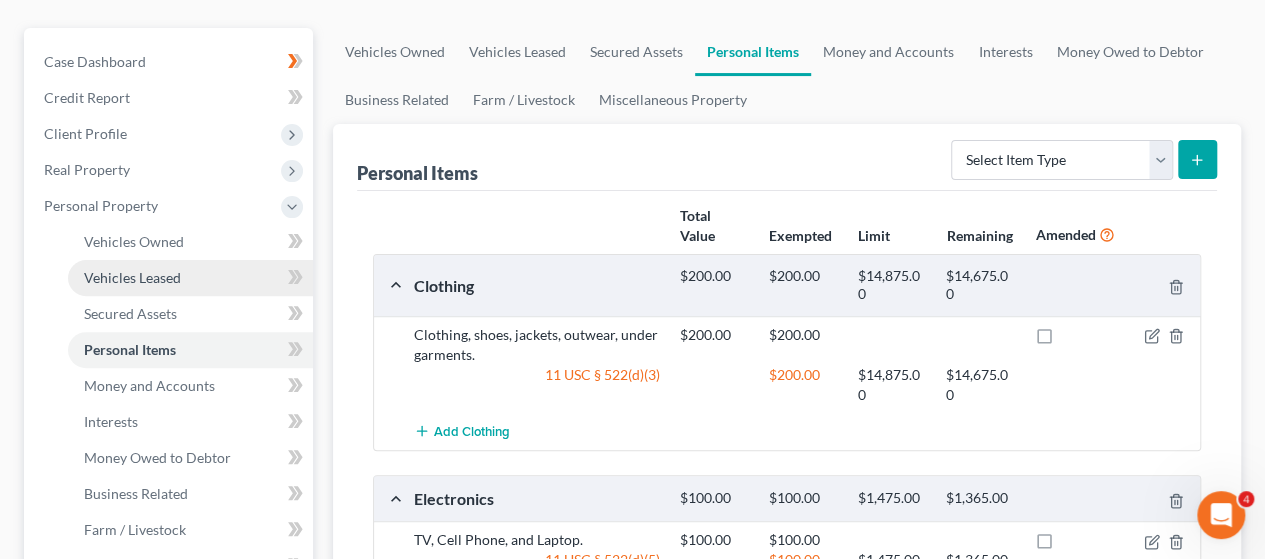 click on "Vehicles Leased" at bounding box center (132, 277) 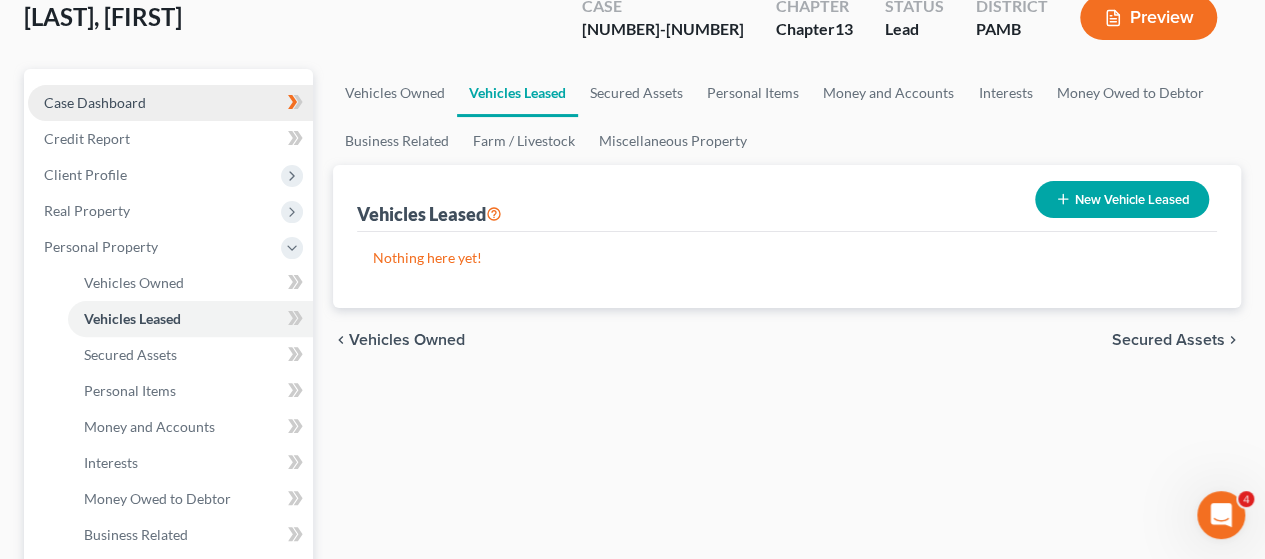 scroll, scrollTop: 200, scrollLeft: 0, axis: vertical 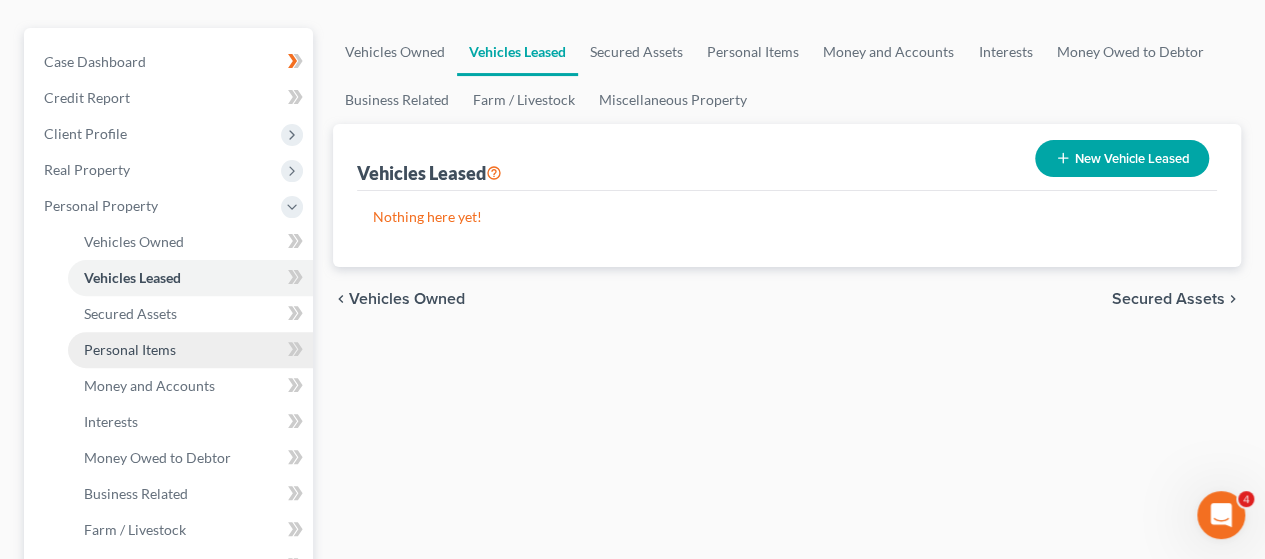 click on "Personal Items" at bounding box center [130, 349] 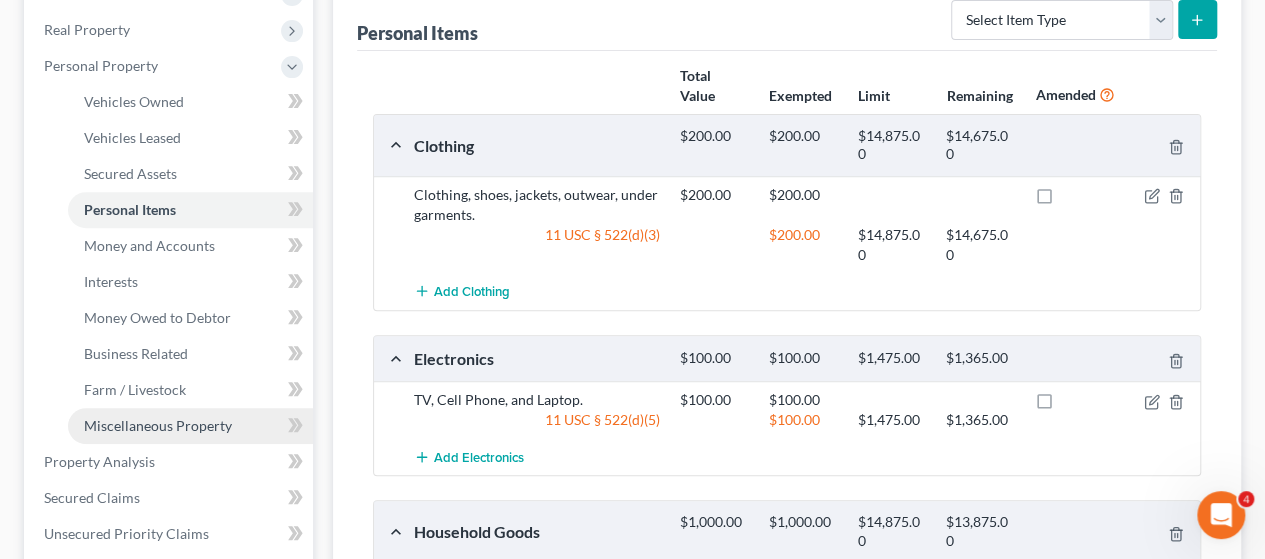 scroll, scrollTop: 300, scrollLeft: 0, axis: vertical 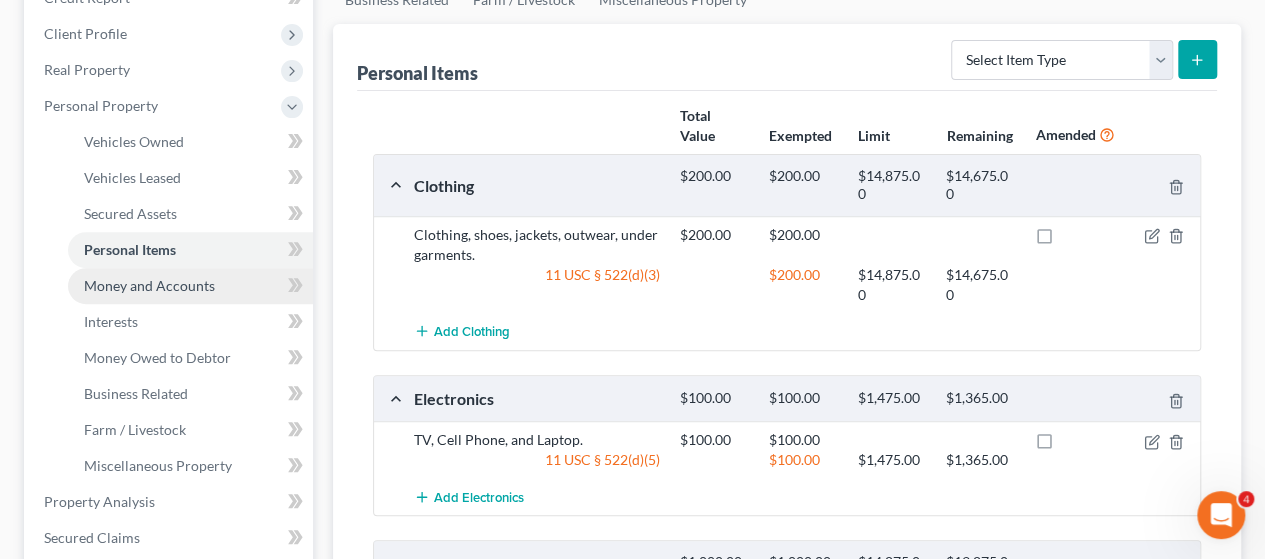 click on "Money and Accounts" at bounding box center (149, 285) 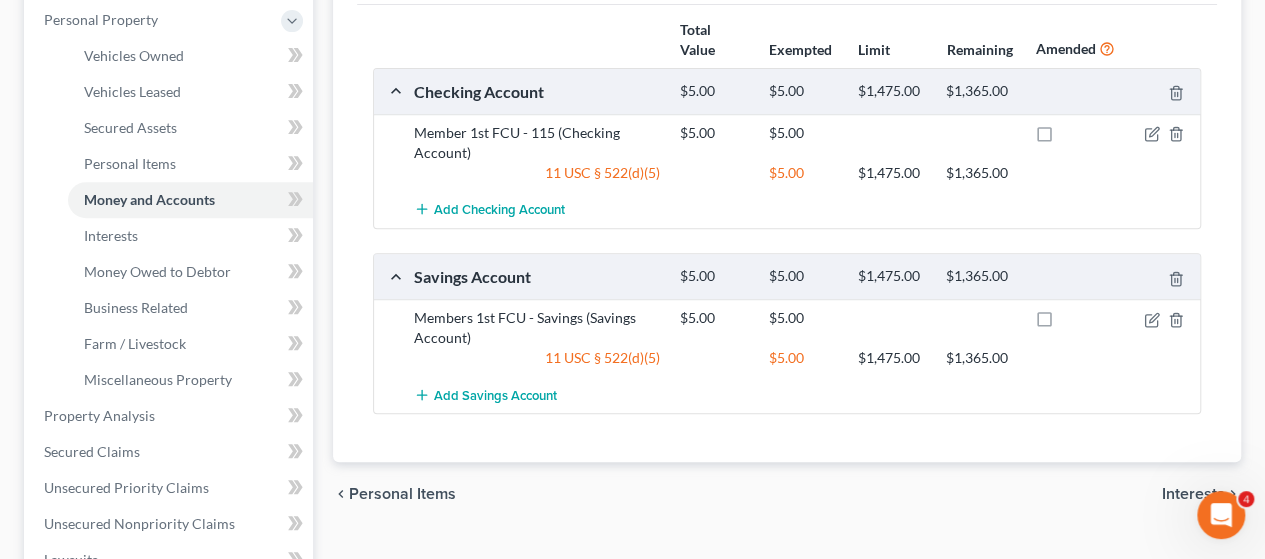 scroll, scrollTop: 400, scrollLeft: 0, axis: vertical 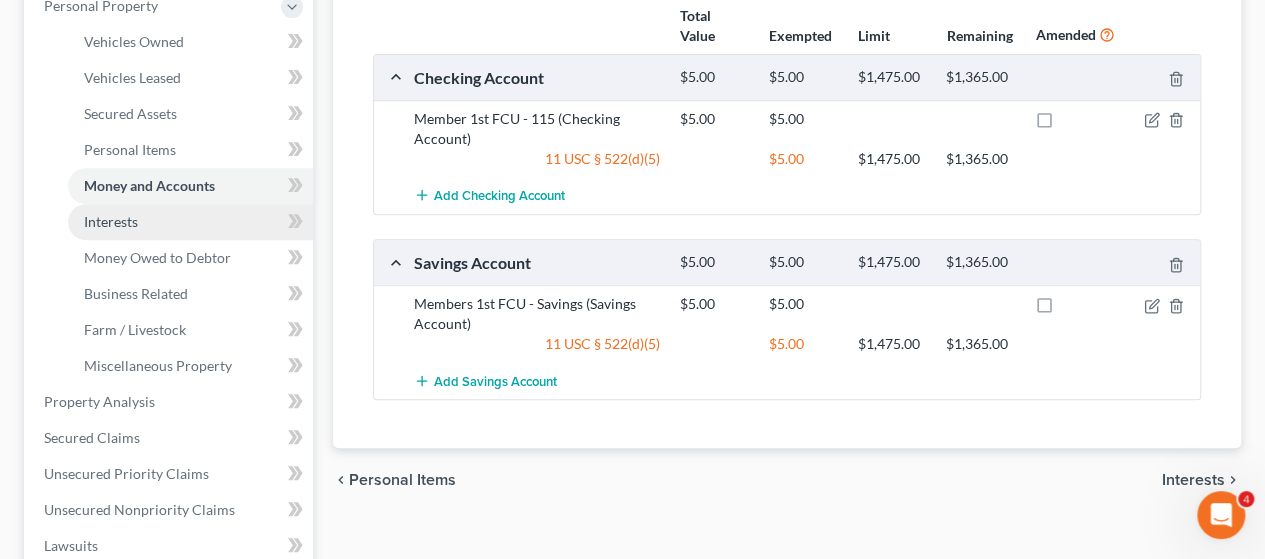 click on "Interests" at bounding box center [111, 221] 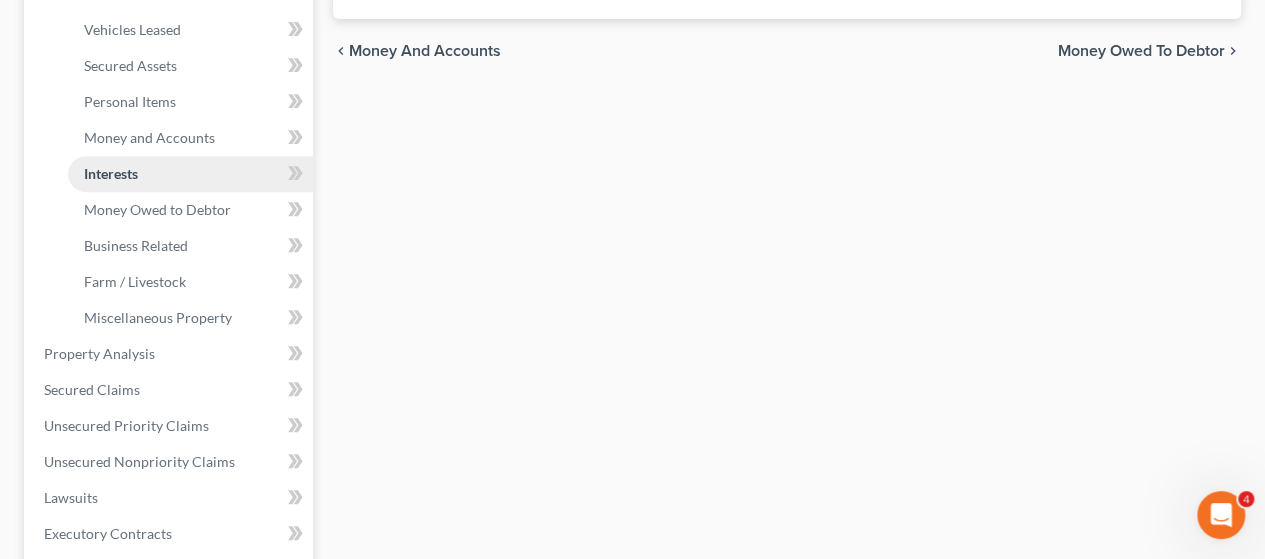 scroll, scrollTop: 500, scrollLeft: 0, axis: vertical 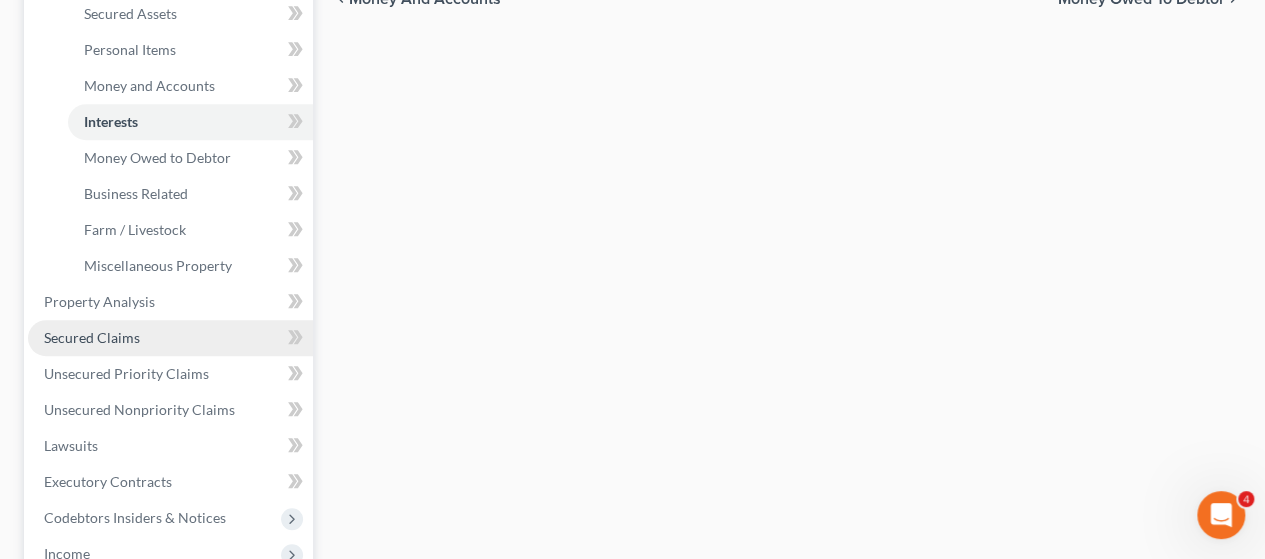 click on "Secured Claims" at bounding box center [92, 337] 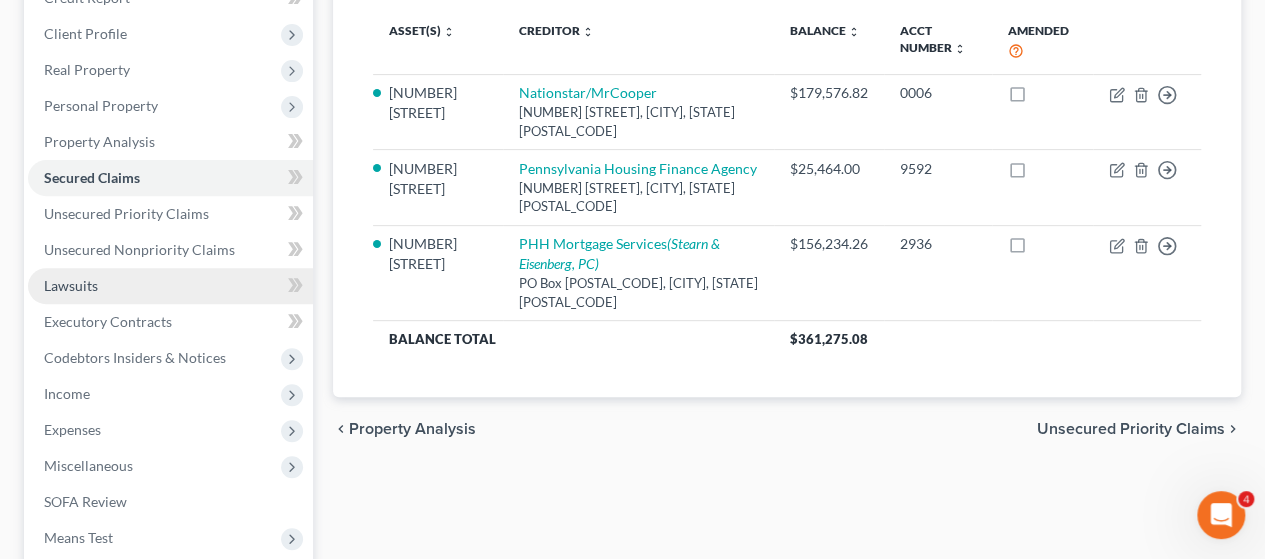 scroll, scrollTop: 400, scrollLeft: 0, axis: vertical 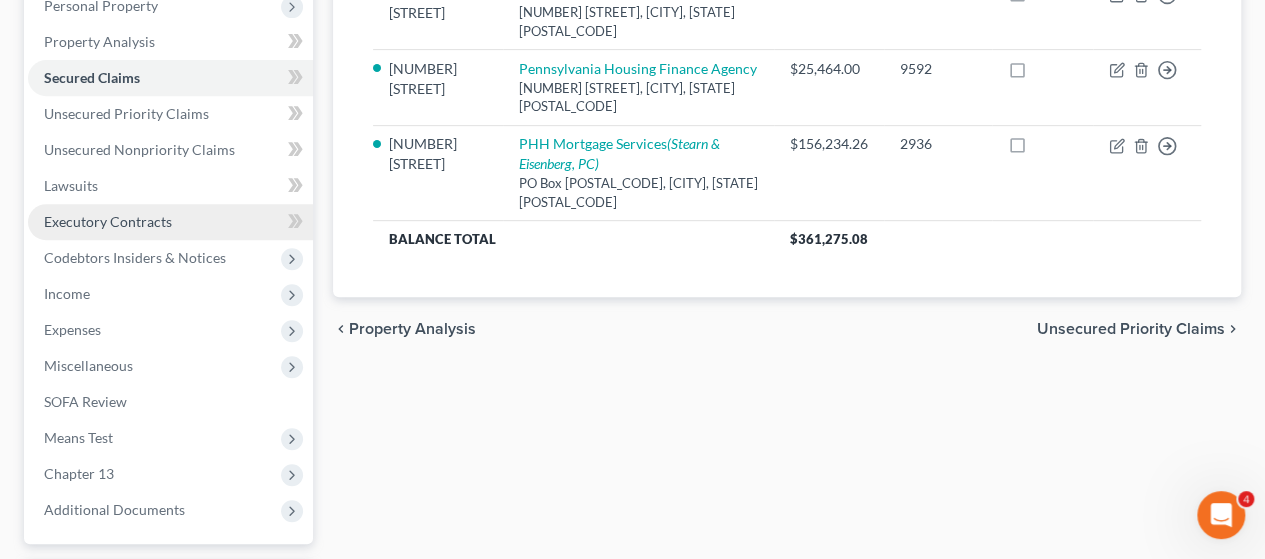 click on "Executory Contracts" at bounding box center [108, 221] 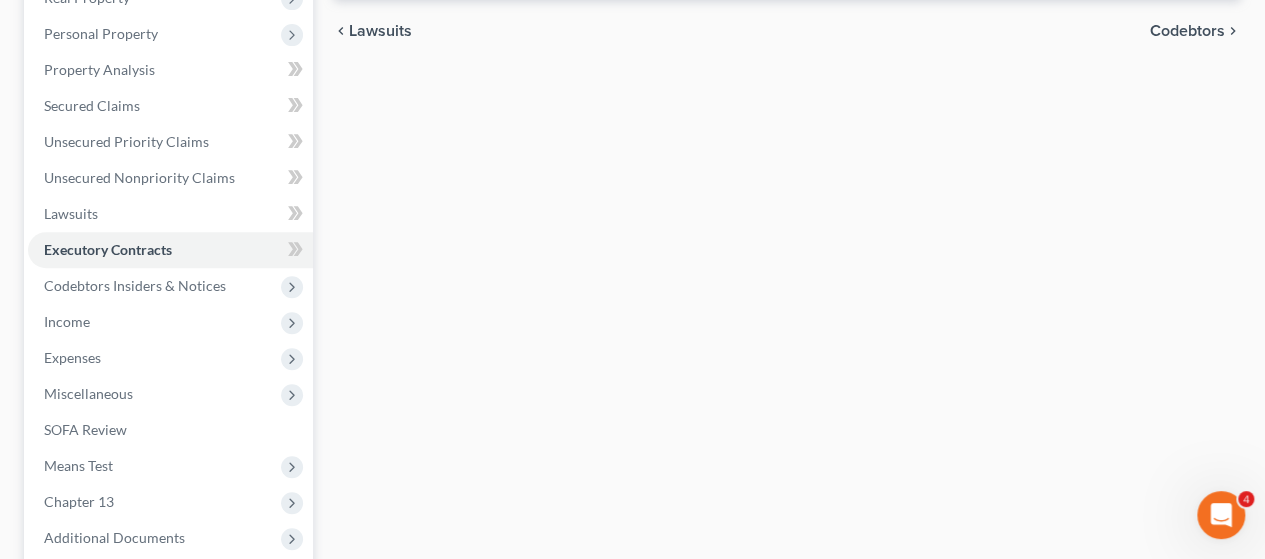 scroll, scrollTop: 400, scrollLeft: 0, axis: vertical 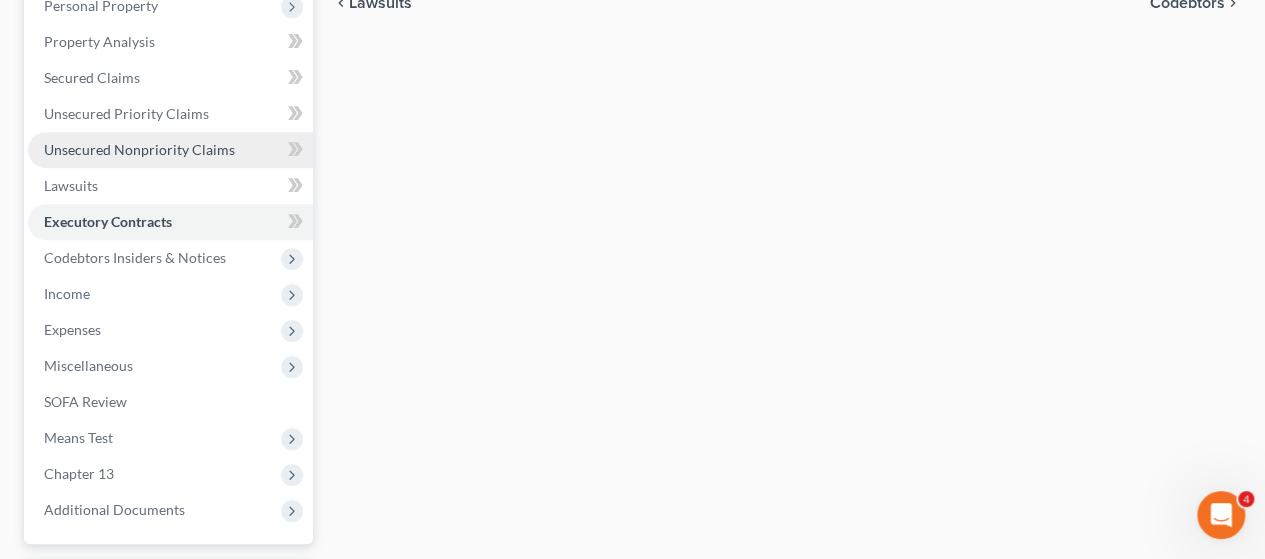 click on "Unsecured Nonpriority Claims" at bounding box center (139, 149) 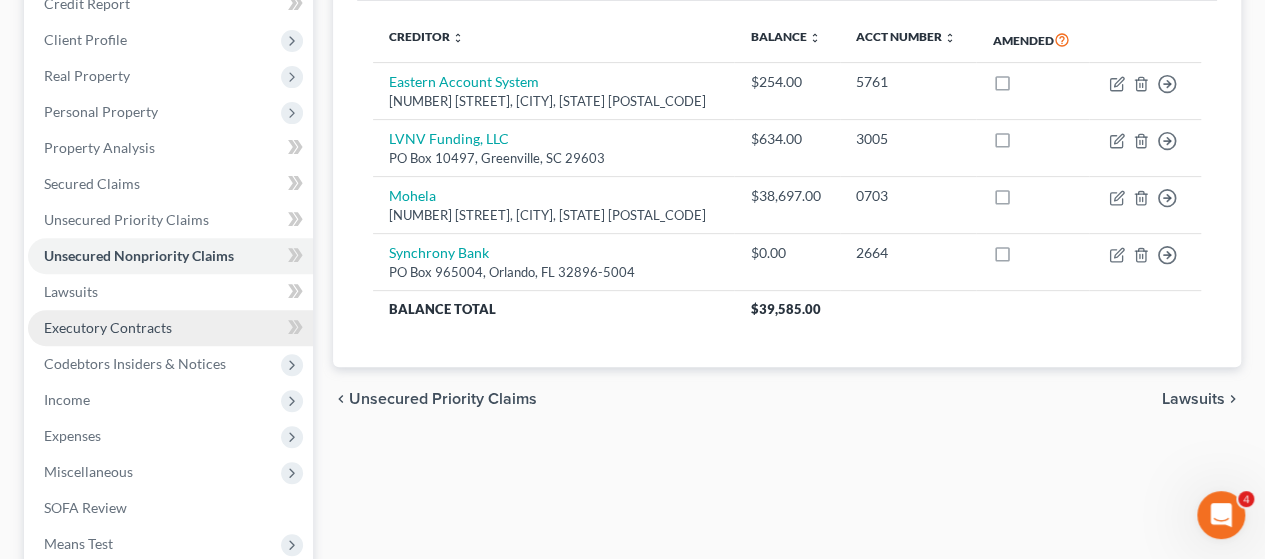 scroll, scrollTop: 300, scrollLeft: 0, axis: vertical 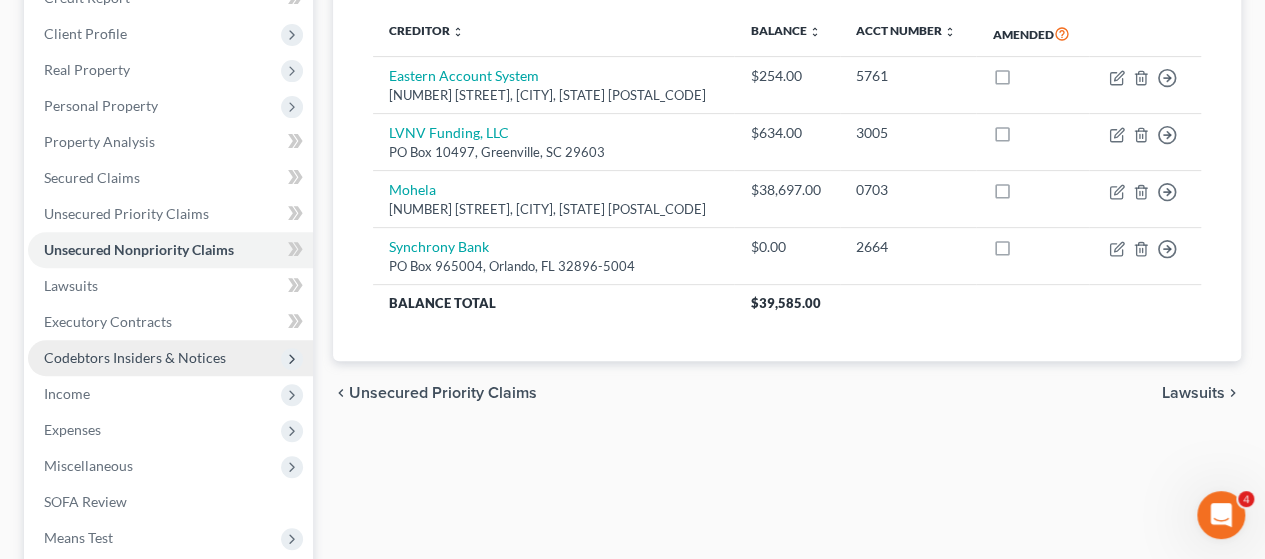 click on "Codebtors Insiders & Notices" at bounding box center [135, 357] 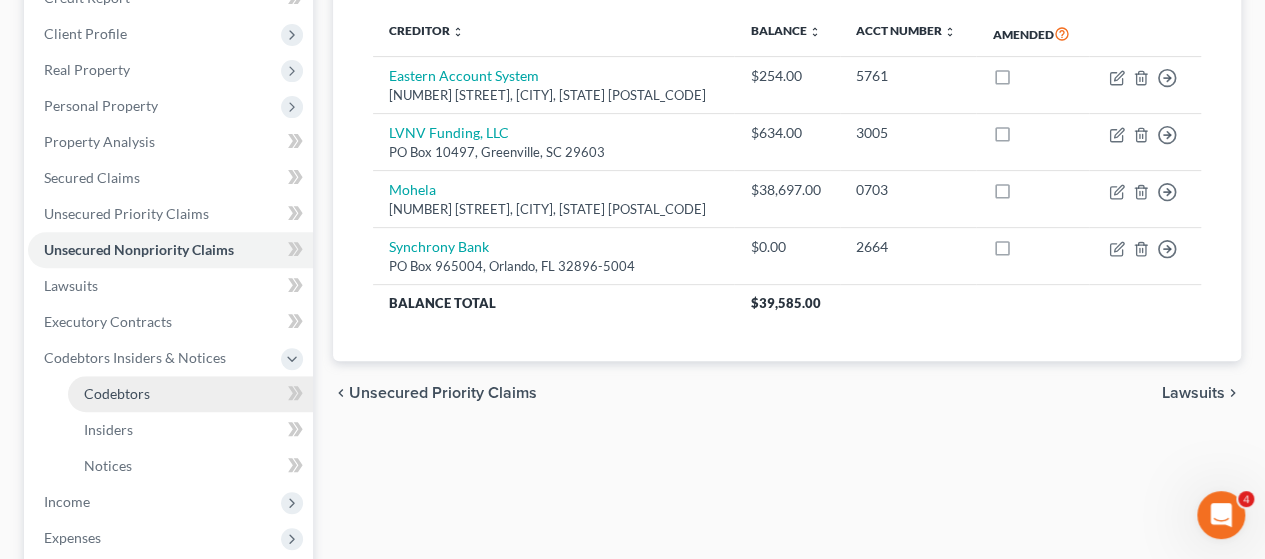 click on "Codebtors" at bounding box center (117, 393) 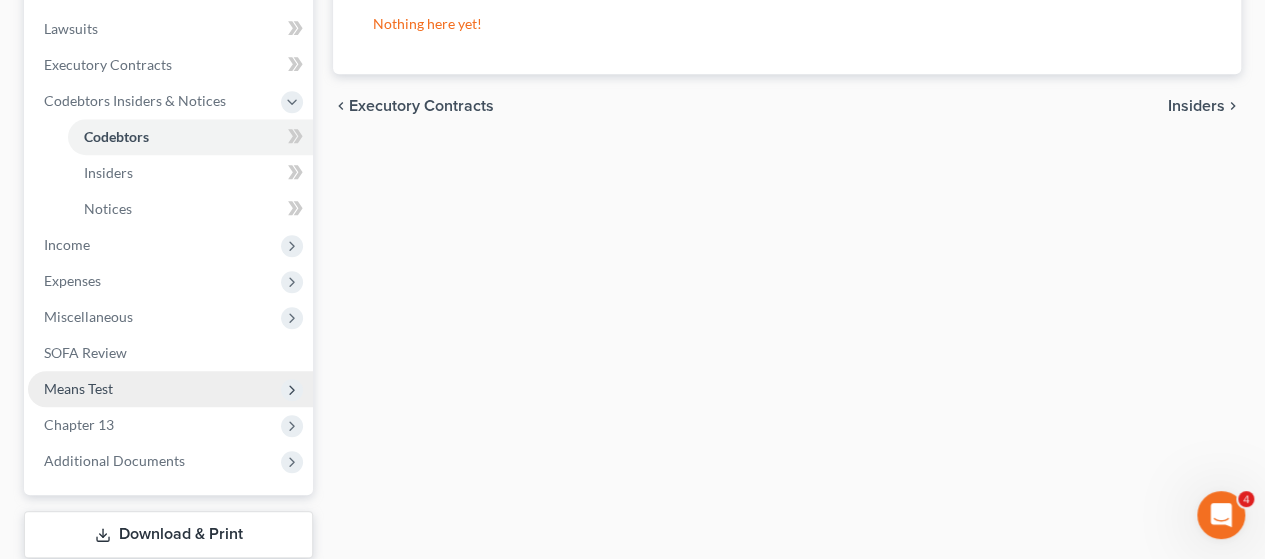 scroll, scrollTop: 600, scrollLeft: 0, axis: vertical 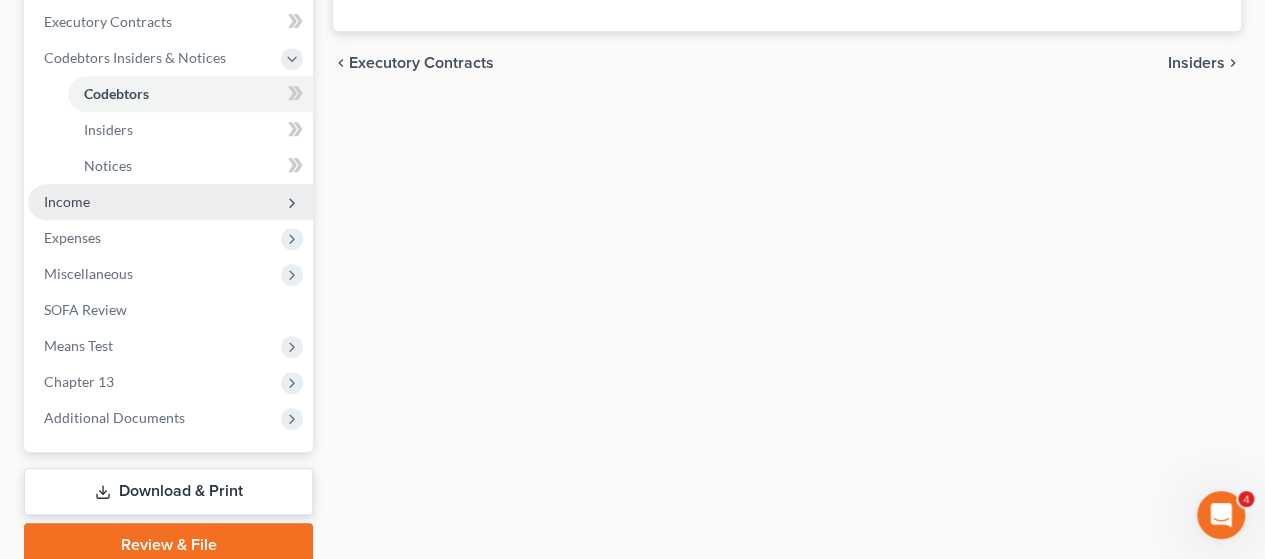 click on "Income" at bounding box center (170, 202) 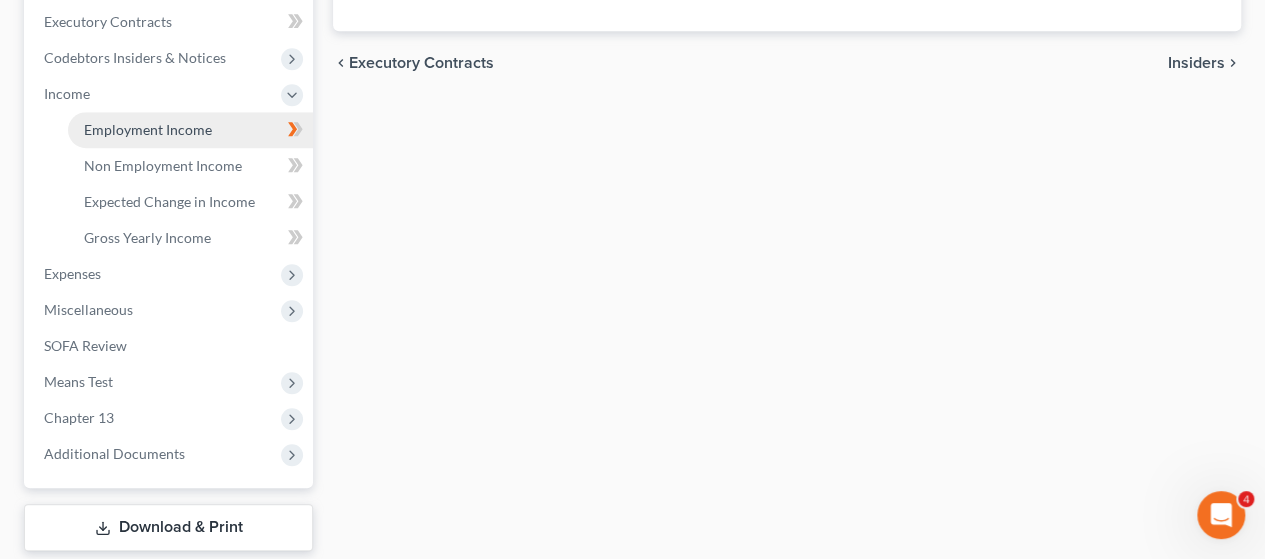 click on "Employment Income" at bounding box center (148, 129) 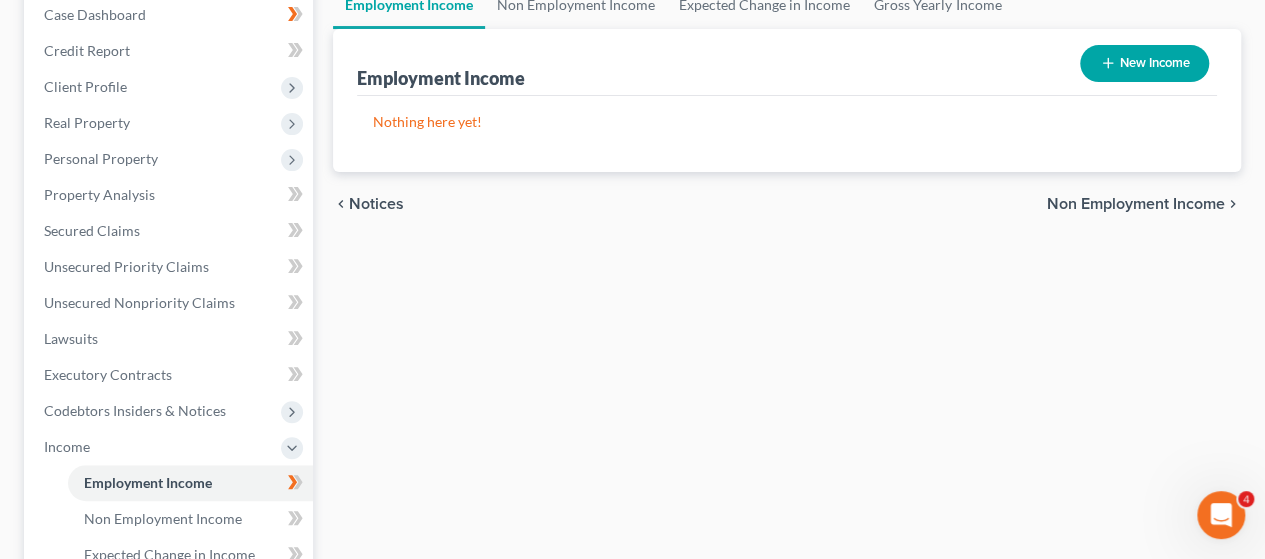 scroll, scrollTop: 300, scrollLeft: 0, axis: vertical 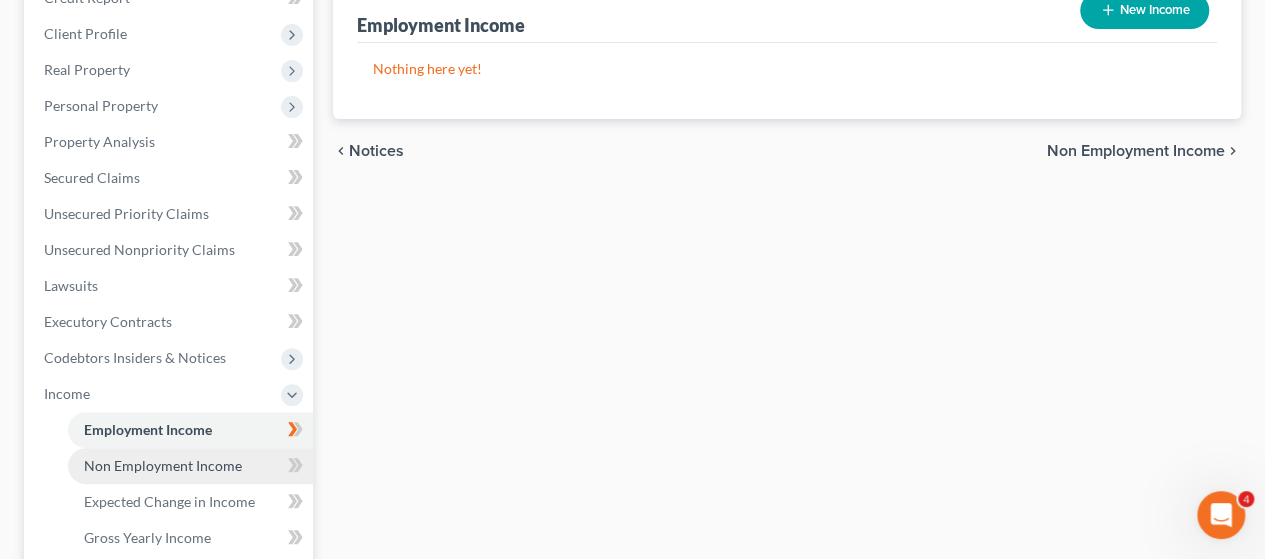 click on "Non Employment Income" at bounding box center [163, 465] 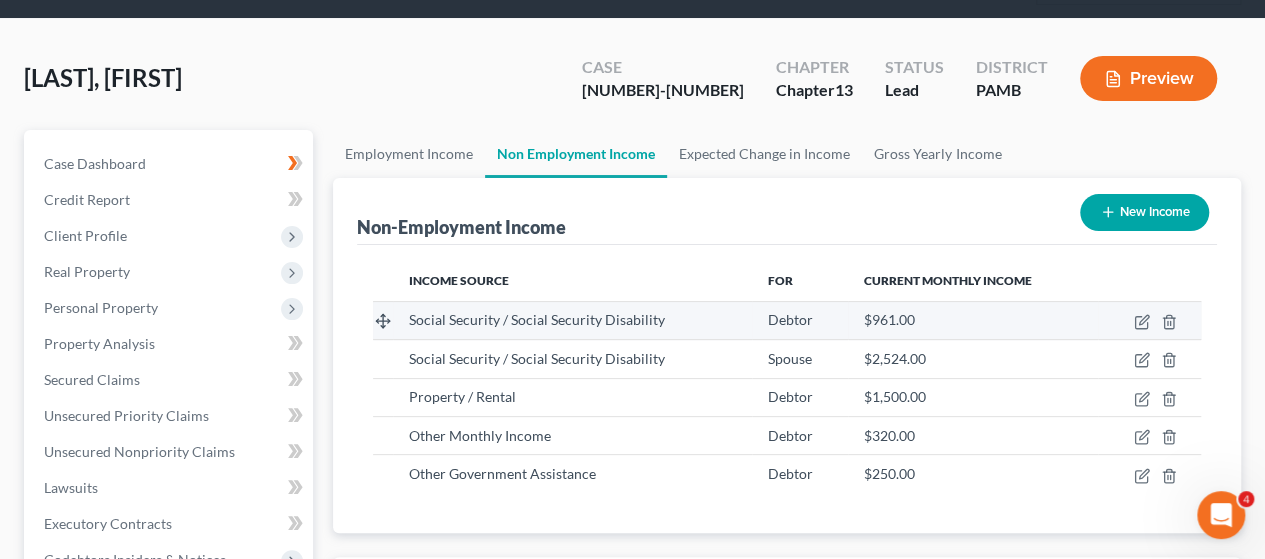 scroll, scrollTop: 0, scrollLeft: 0, axis: both 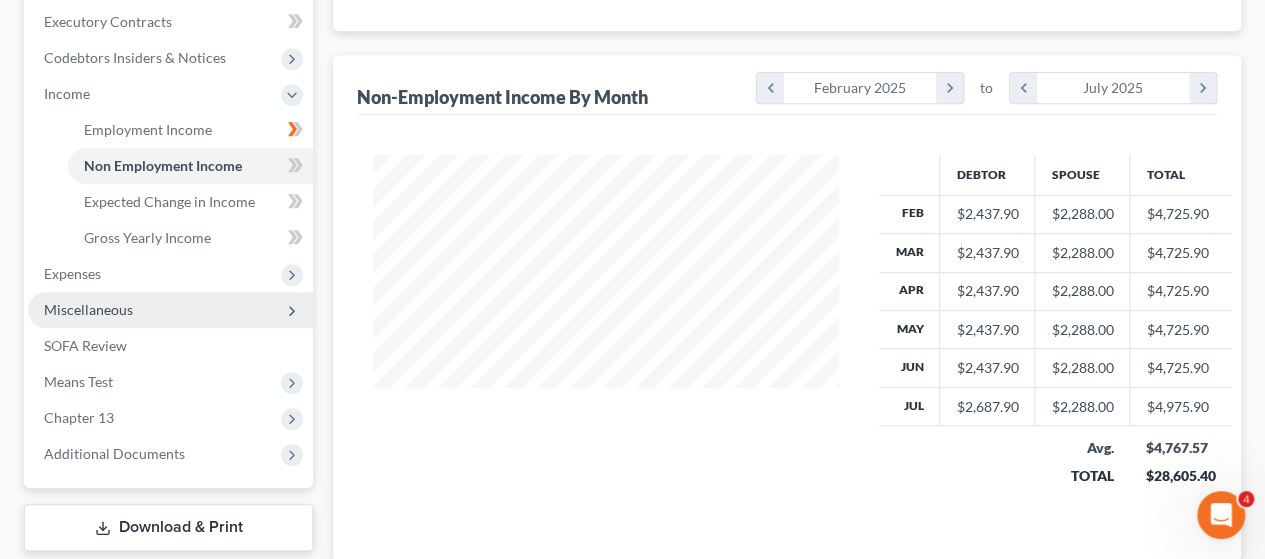 click on "Miscellaneous" at bounding box center [88, 309] 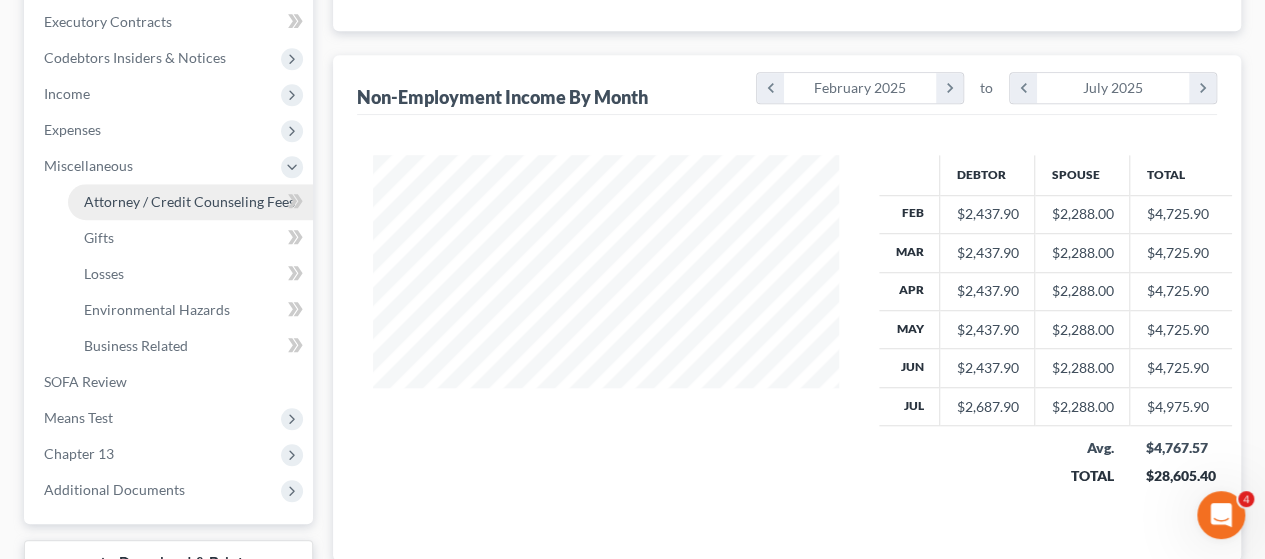 drag, startPoint x: 168, startPoint y: 199, endPoint x: 187, endPoint y: 201, distance: 19.104973 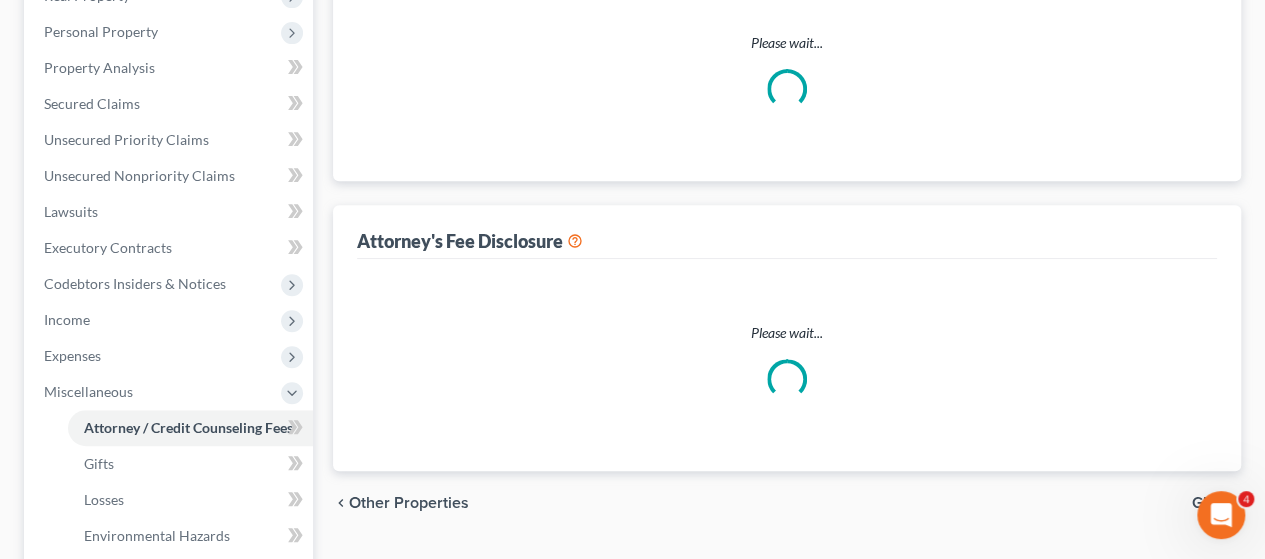 select on "2" 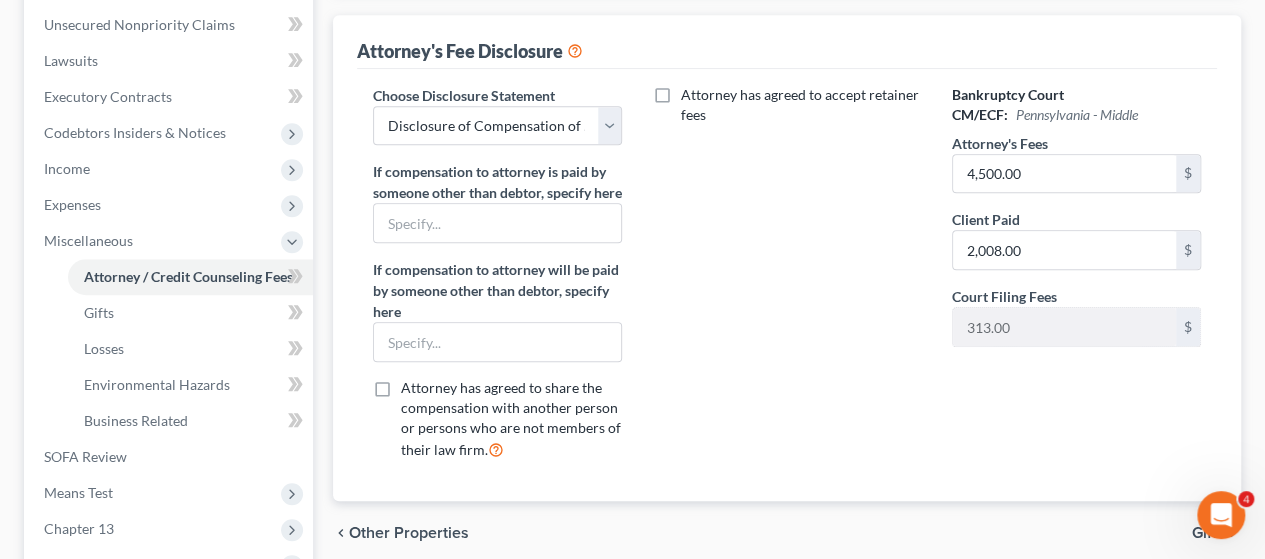 scroll, scrollTop: 700, scrollLeft: 0, axis: vertical 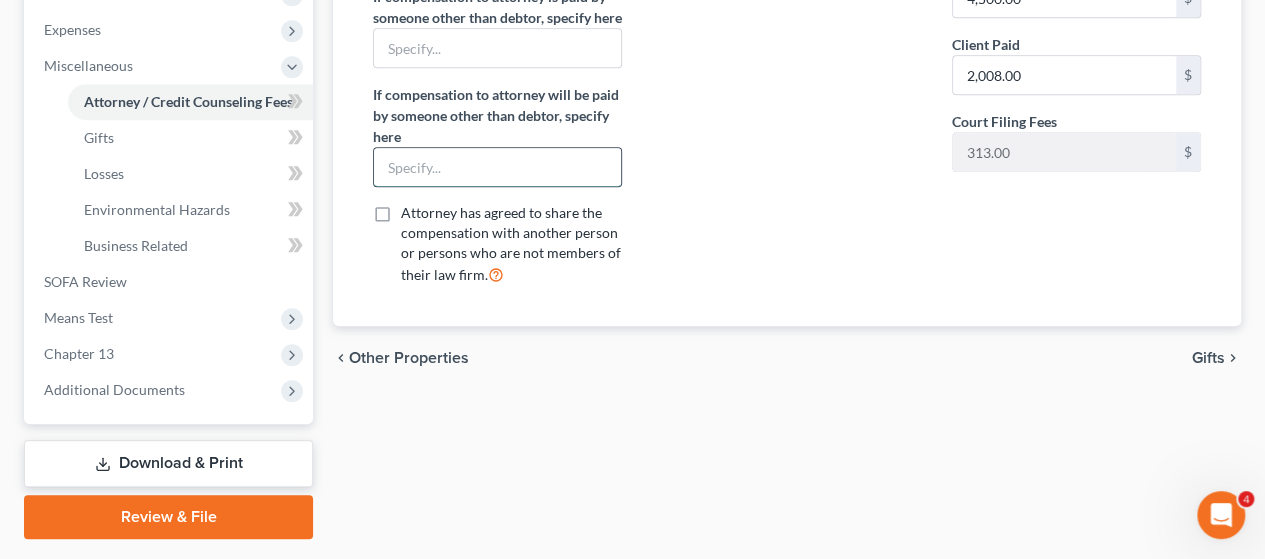 click at bounding box center [497, 167] 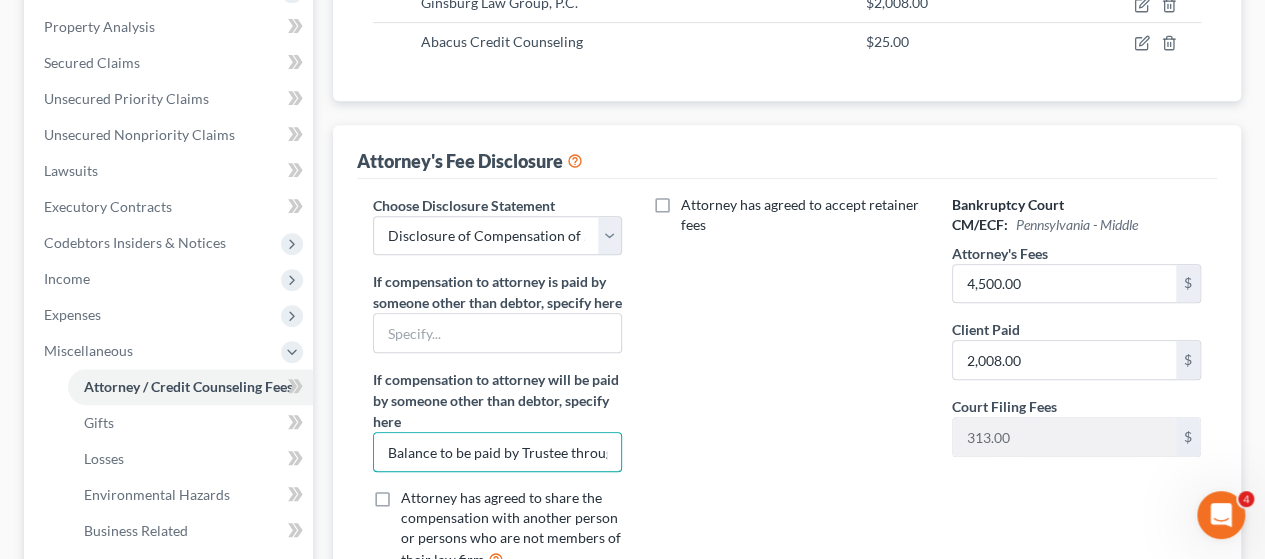 scroll 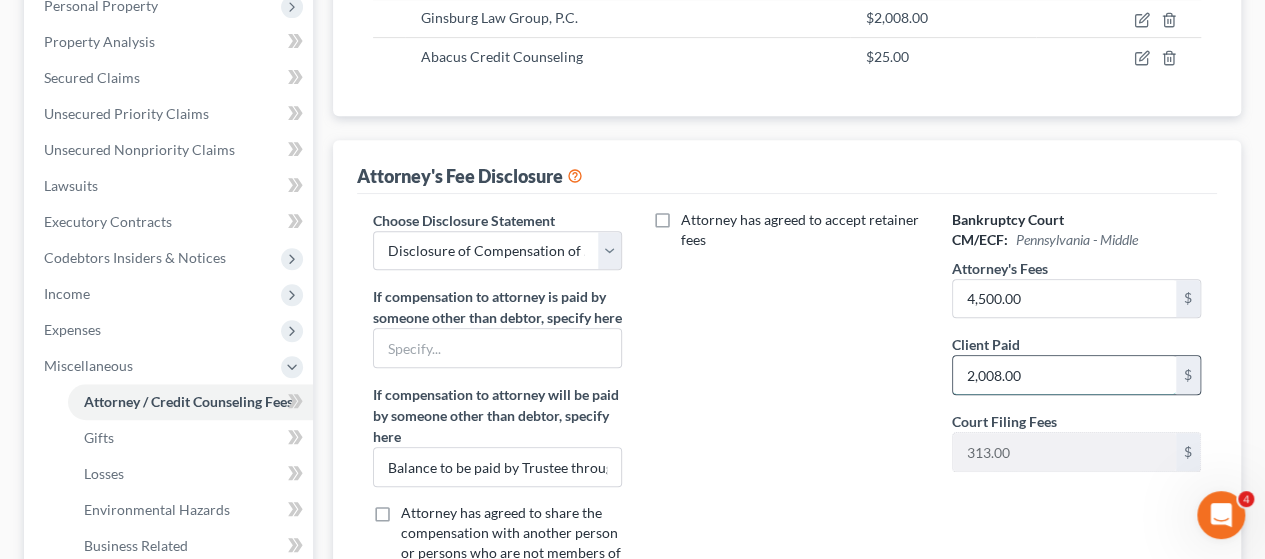 click on "2,008.00" at bounding box center (1064, 375) 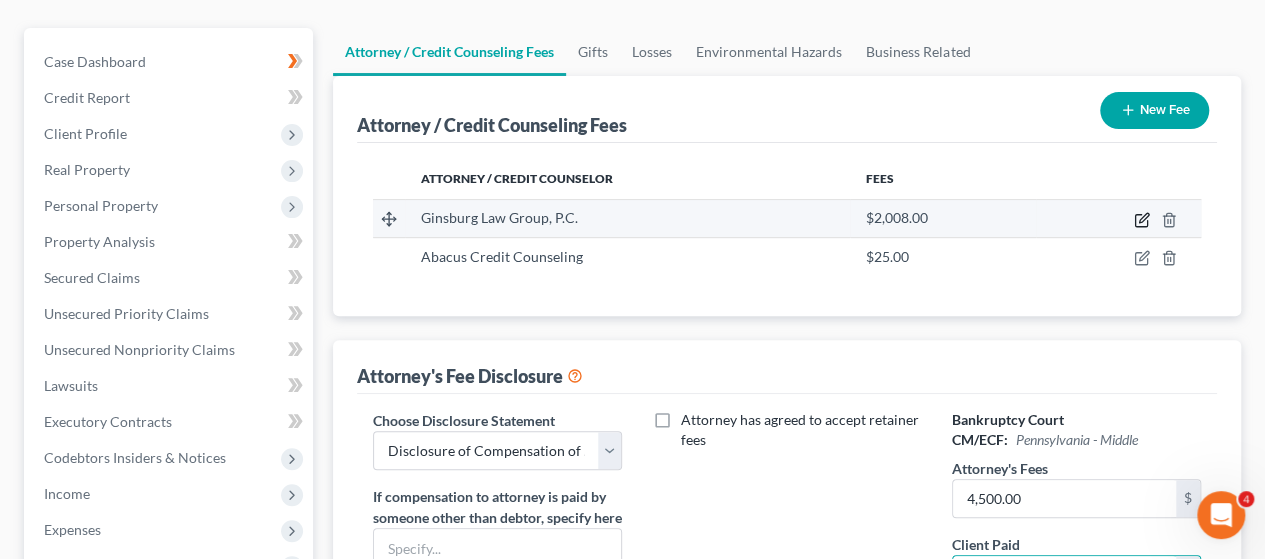 click 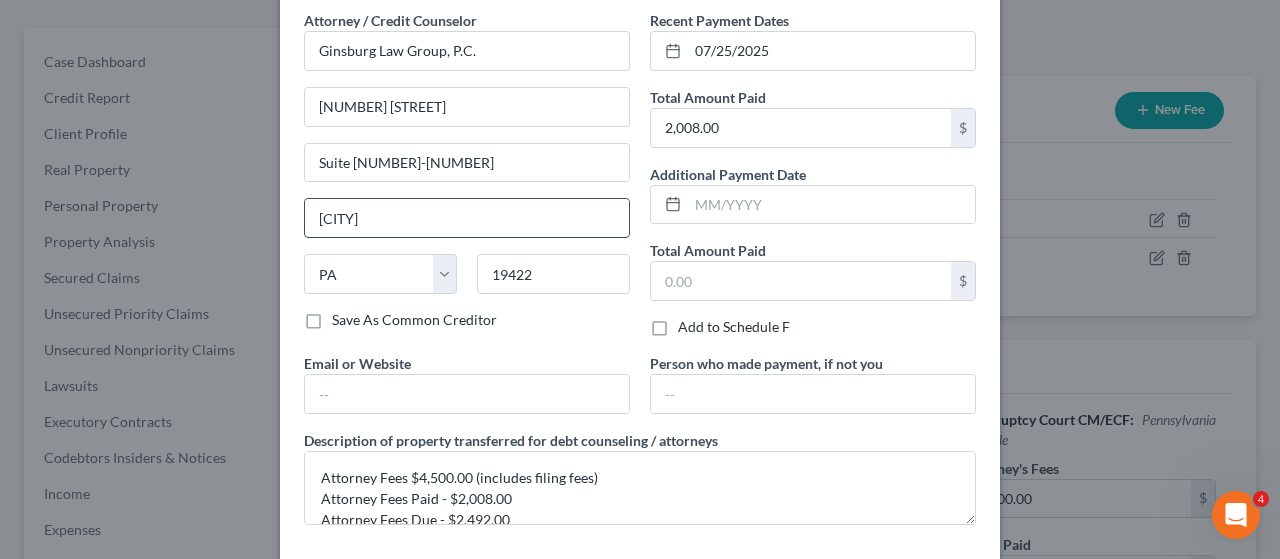 scroll, scrollTop: 169, scrollLeft: 0, axis: vertical 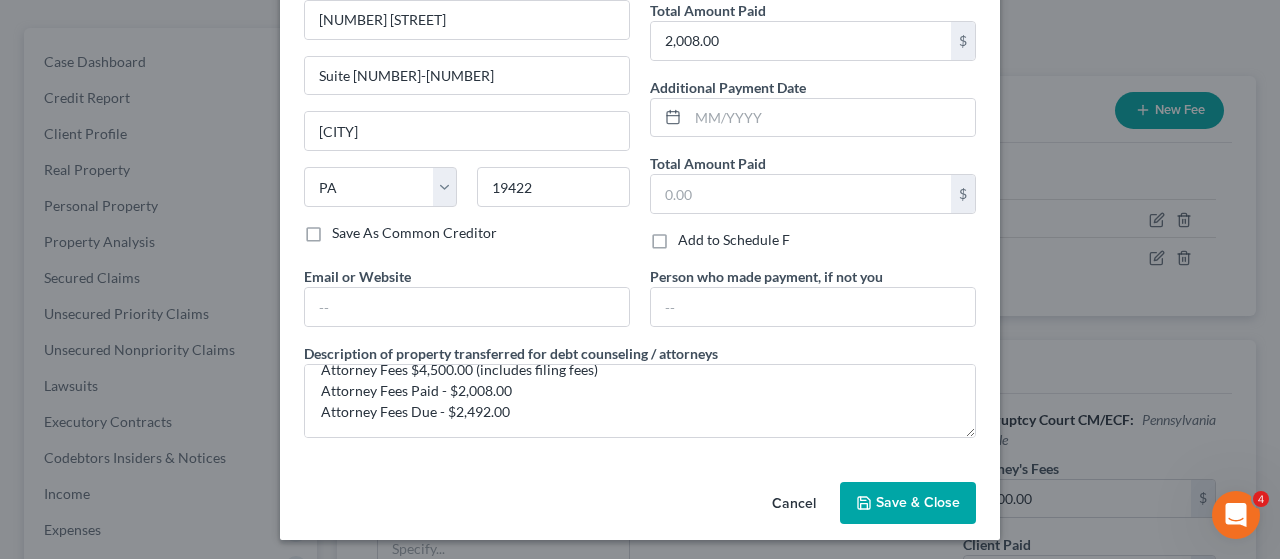 click on "Save & Close" at bounding box center (918, 502) 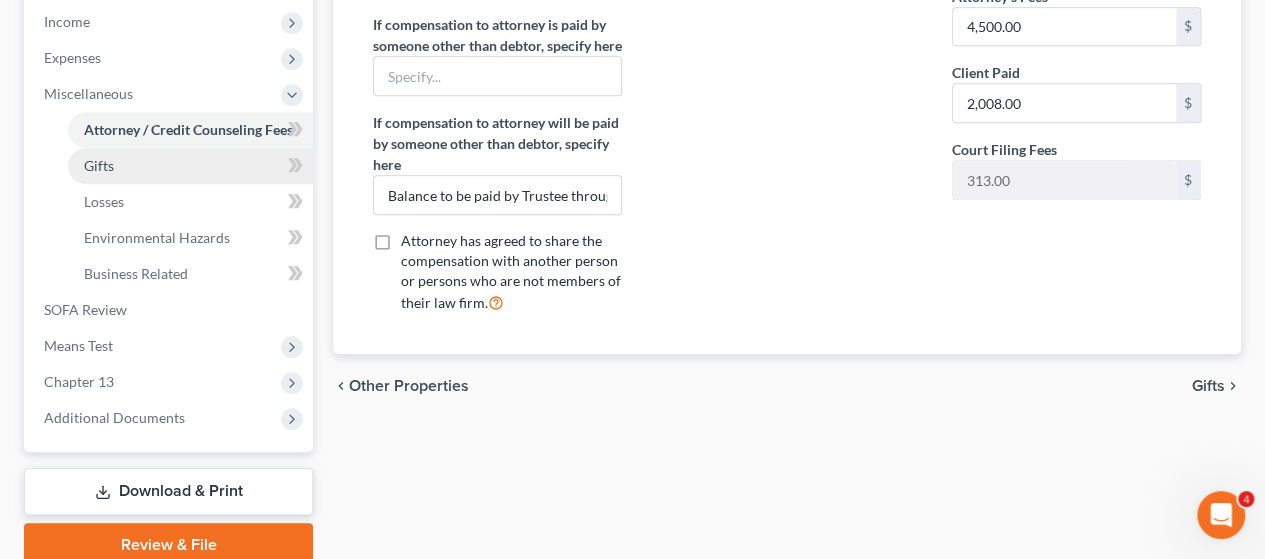 scroll, scrollTop: 700, scrollLeft: 0, axis: vertical 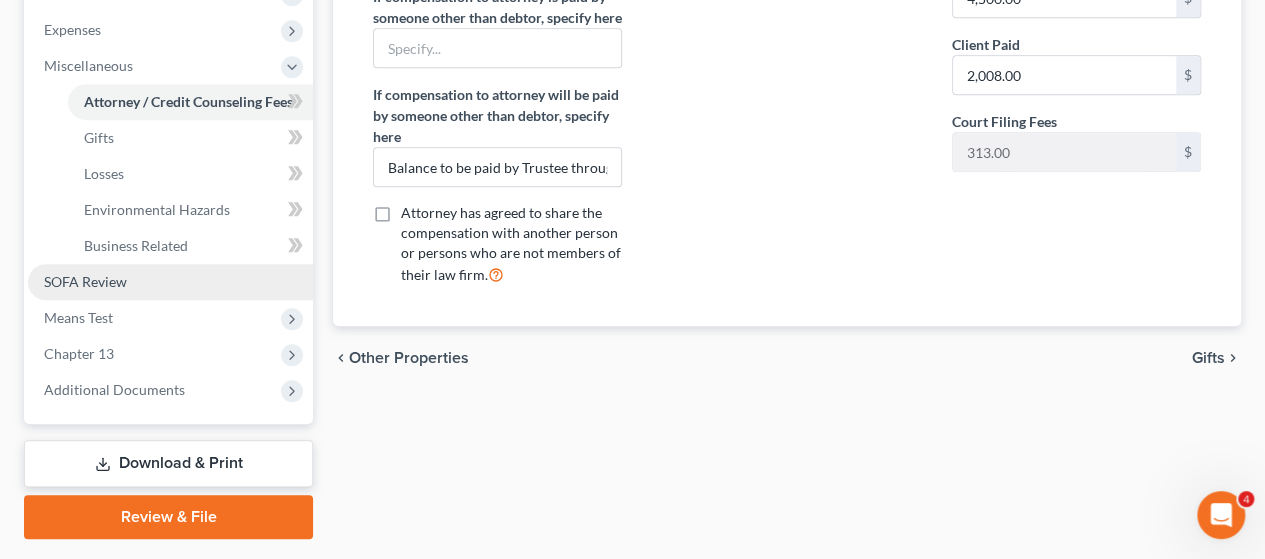 click on "SOFA Review" at bounding box center [85, 281] 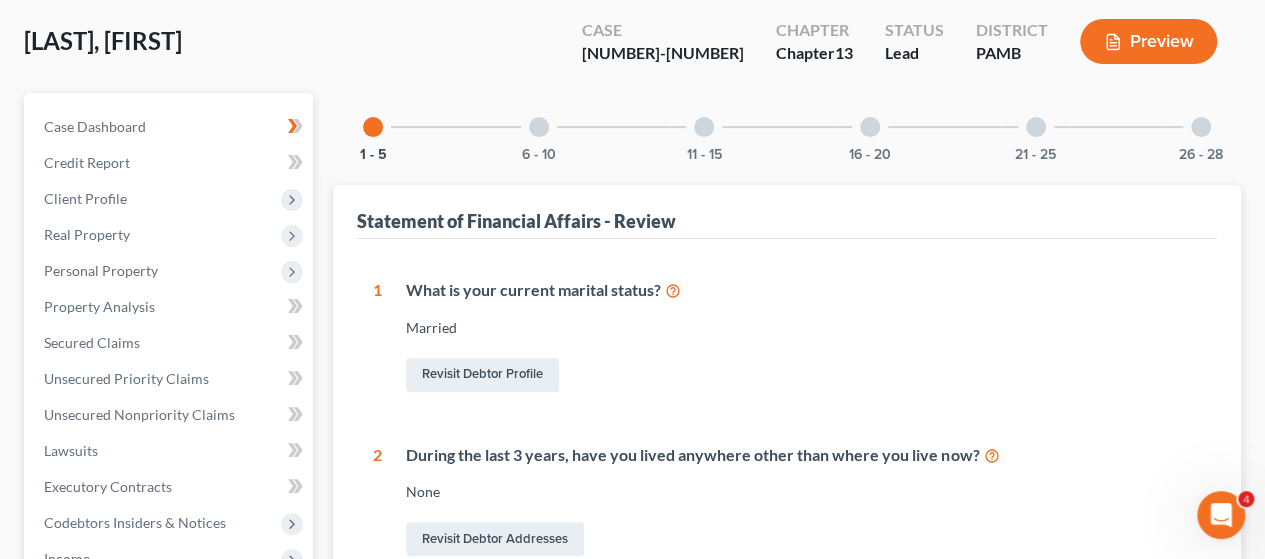 scroll, scrollTop: 0, scrollLeft: 0, axis: both 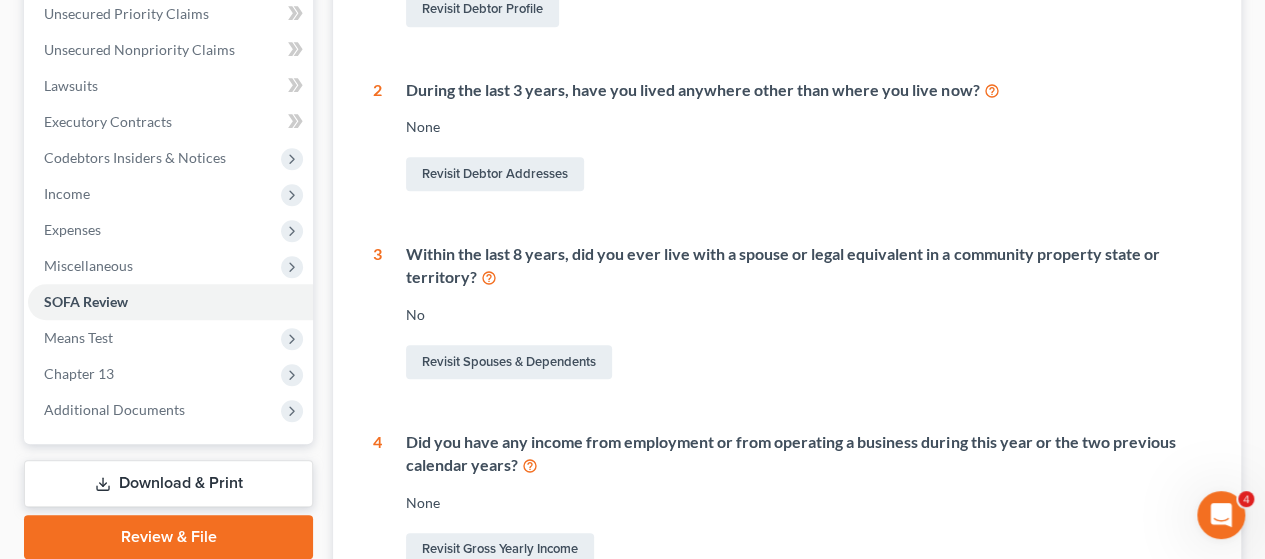 click 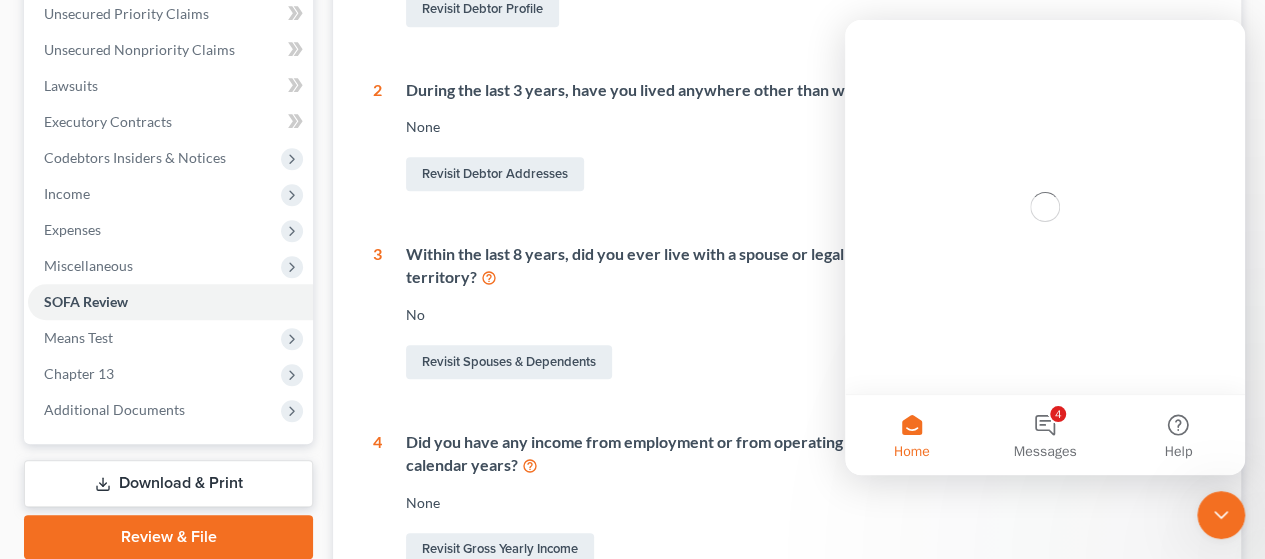 scroll, scrollTop: 0, scrollLeft: 0, axis: both 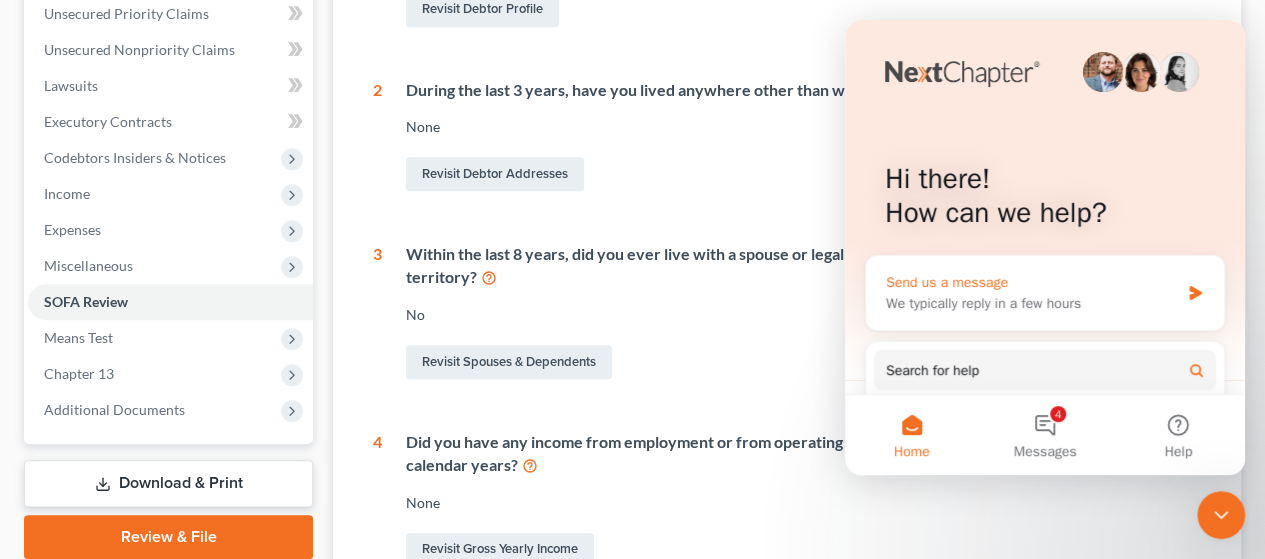 click on "We typically reply in a few hours" at bounding box center (1032, 303) 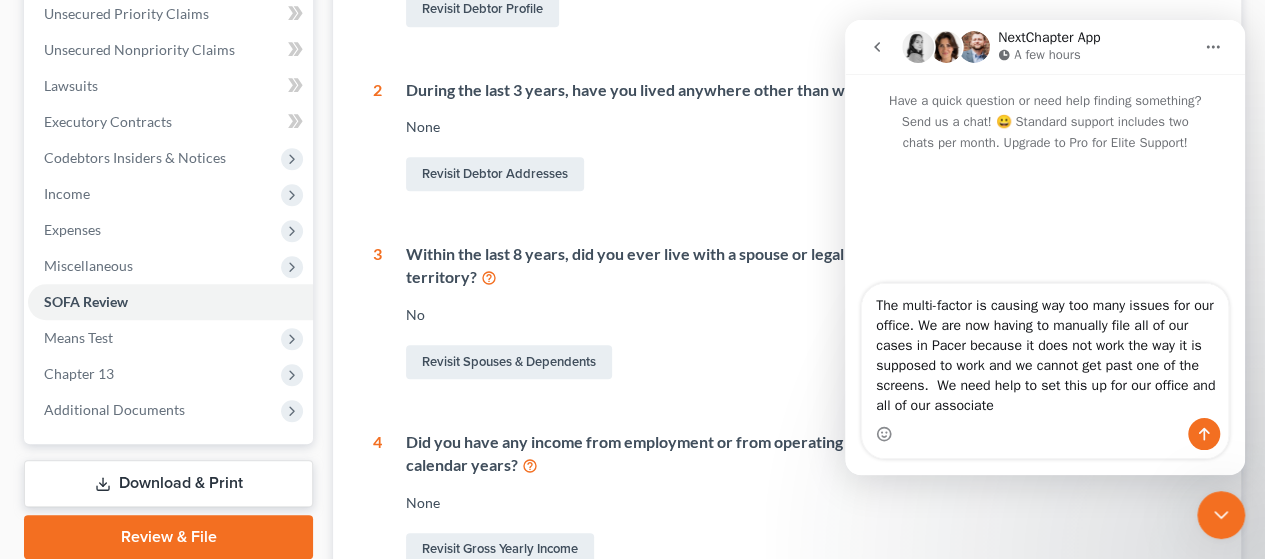 click at bounding box center (1045, 434) 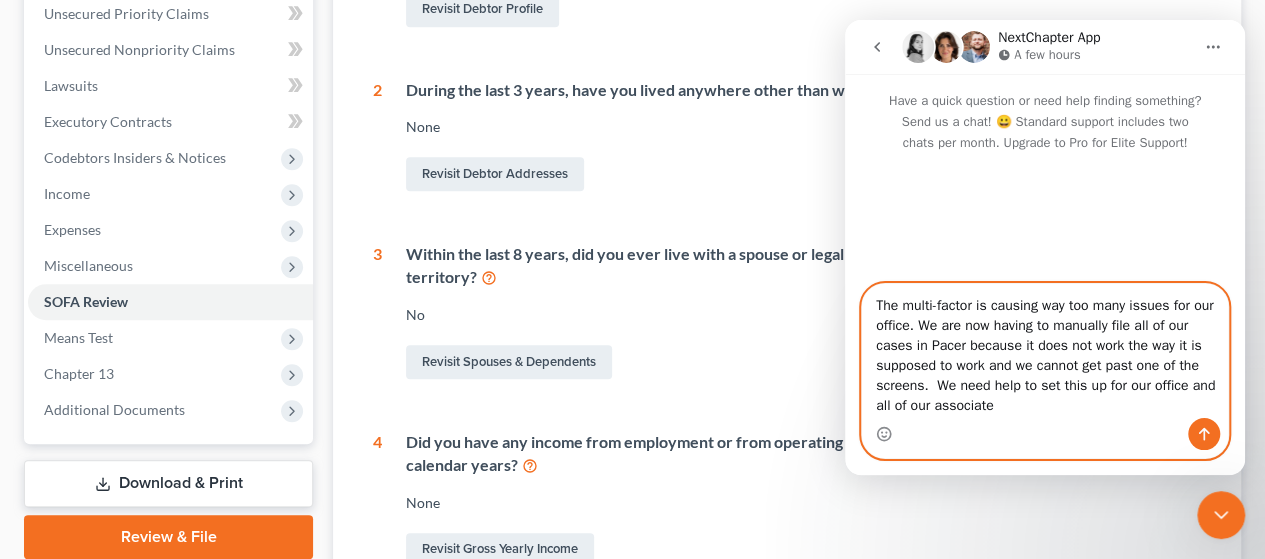 click on "The multi-factor is causing way too many issues for our office. We are now having to manually file all of our cases in Pacer because it does not work the way it is supposed to work and we cannot get past one of the screens.  We need help to set this up for our office and all of our associate" at bounding box center (1045, 351) 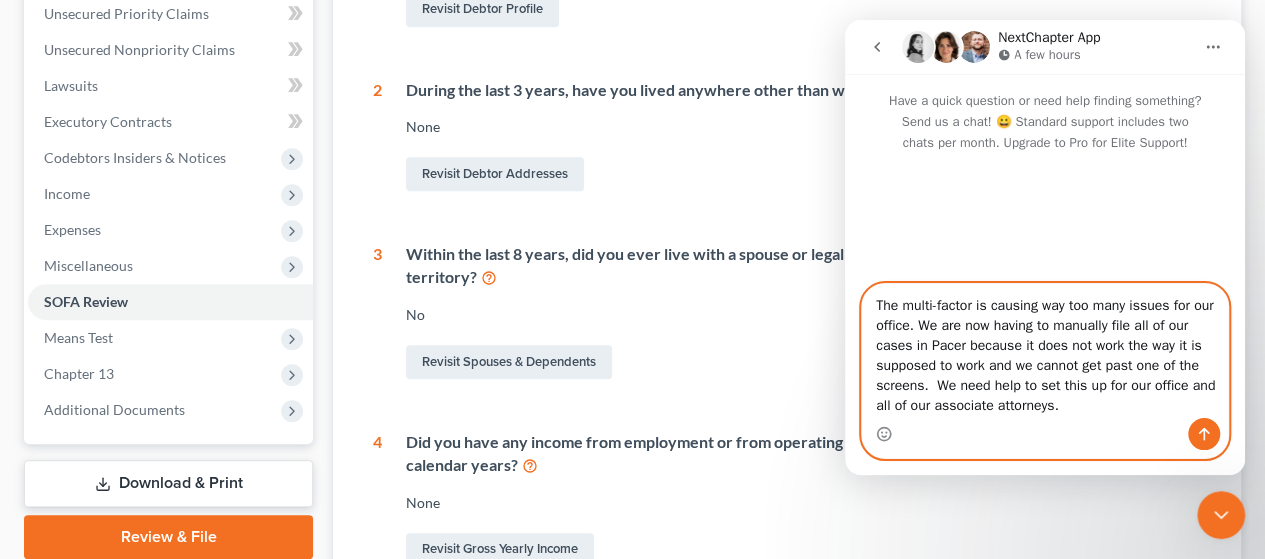 type on "The multi-factor is causing way too many issues for our office. We are now having to manually file all of our cases in Pacer because it does not work the way it is supposed to work and we cannot get past one of the screens.  We need help to set this up for our office and all of our associate attorneys." 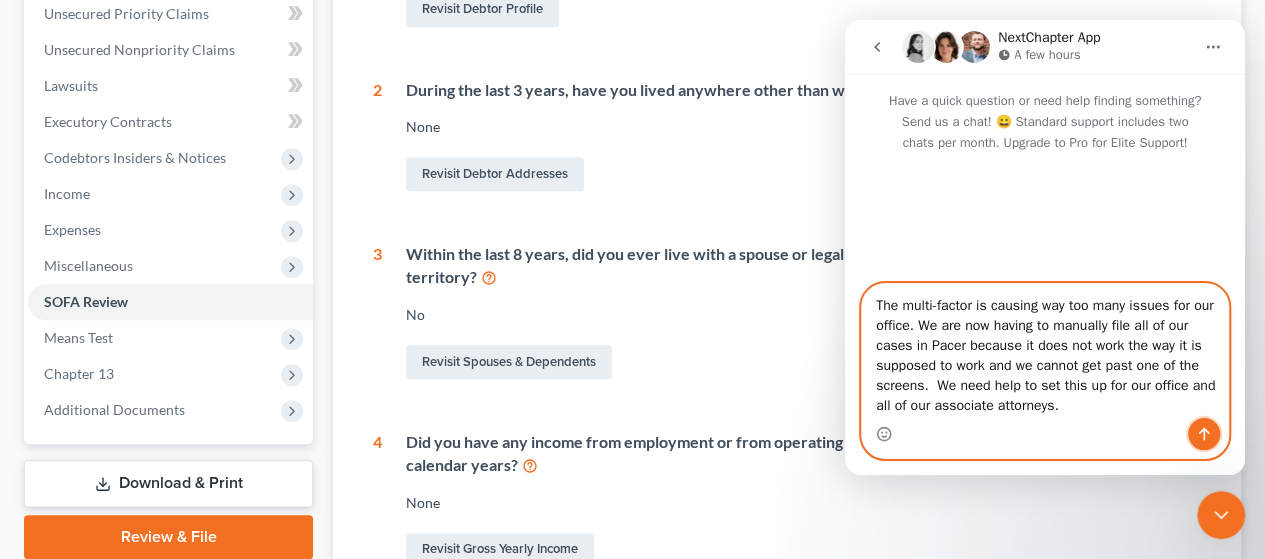 click 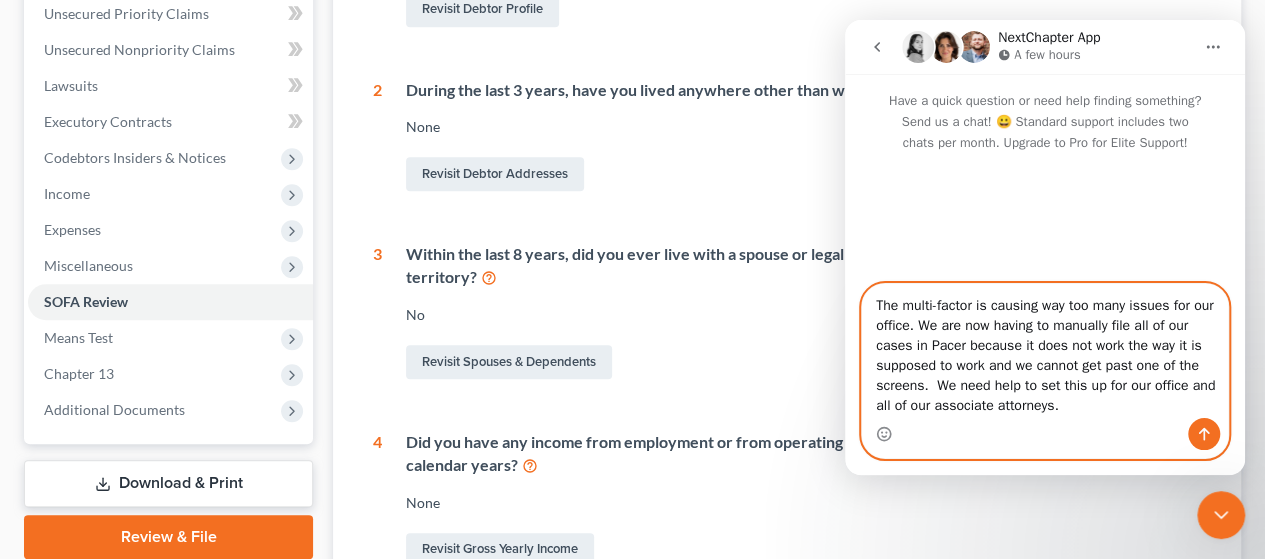 type 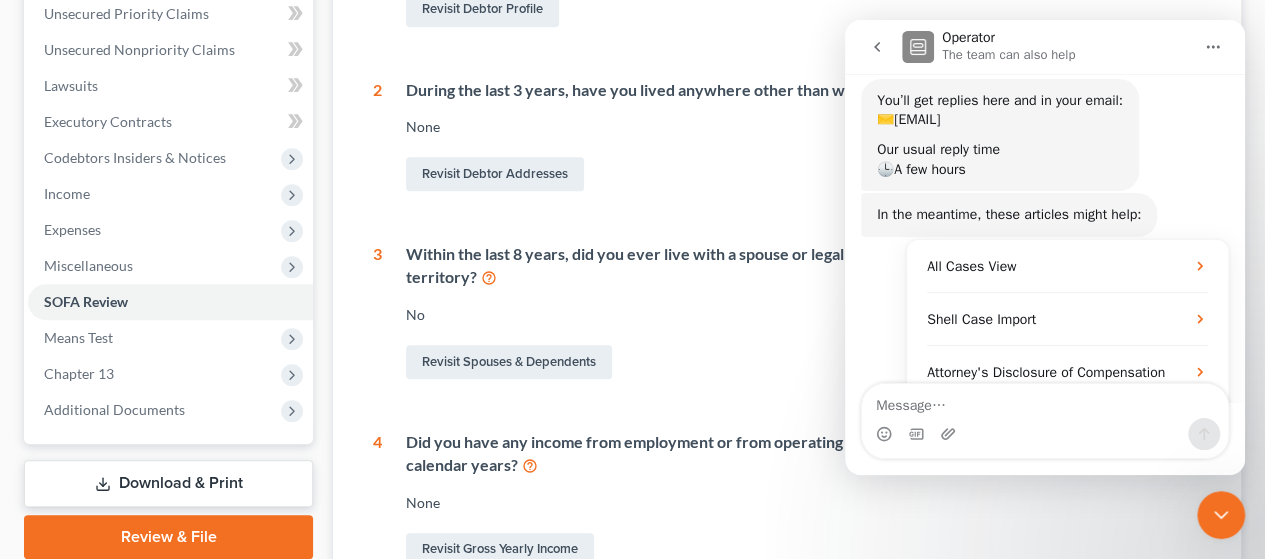 scroll, scrollTop: 360, scrollLeft: 0, axis: vertical 